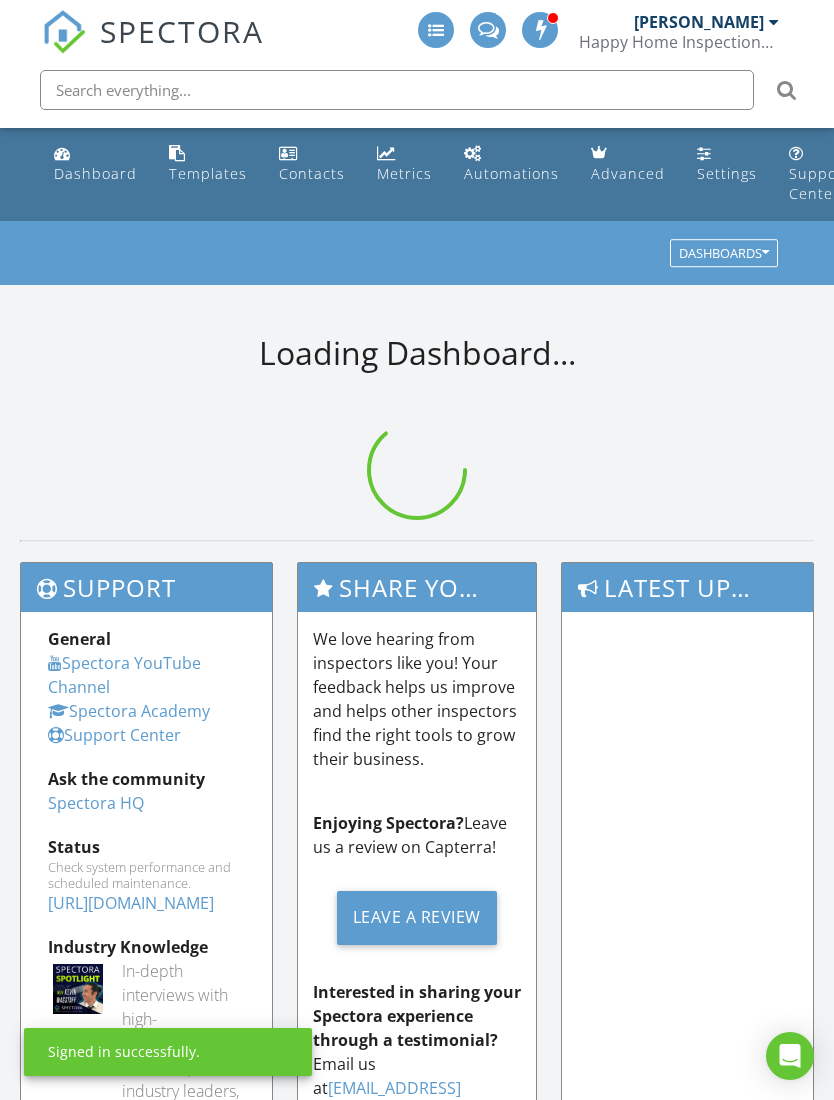 scroll, scrollTop: 0, scrollLeft: 0, axis: both 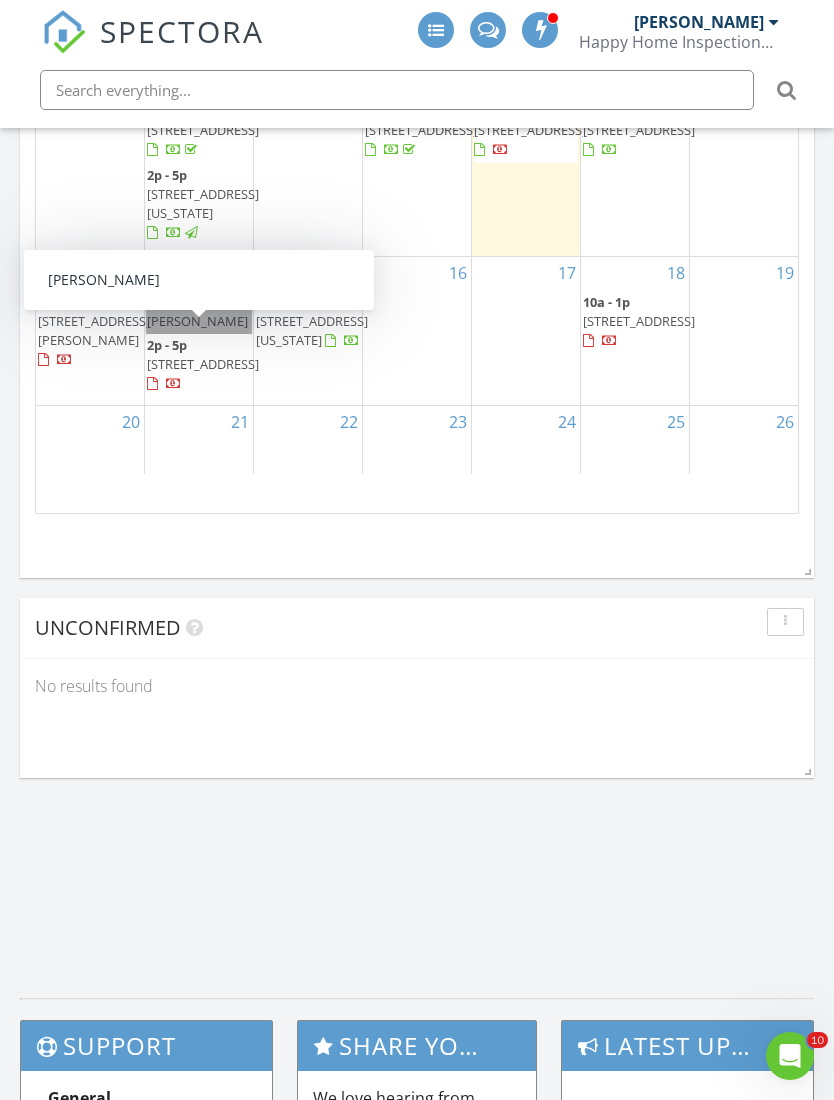 click on "10a - 1:30p
Michele" at bounding box center (199, 312) 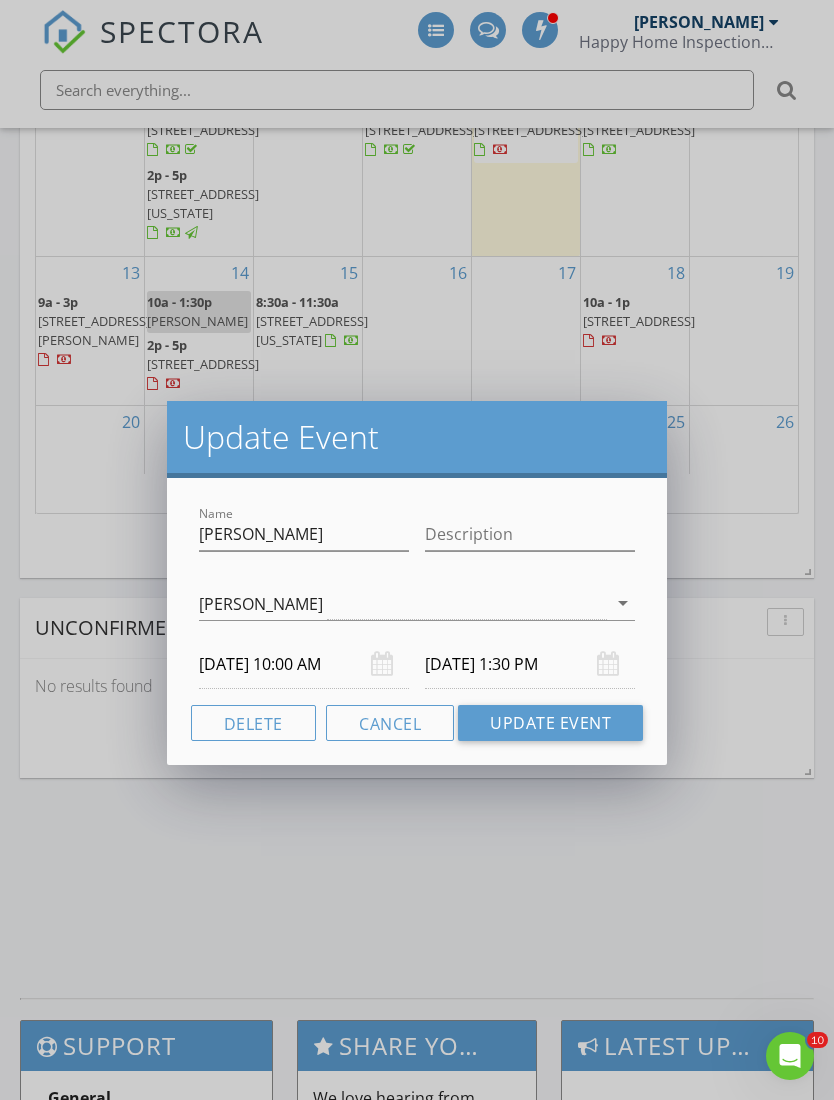 click on "Delete" at bounding box center (253, 723) 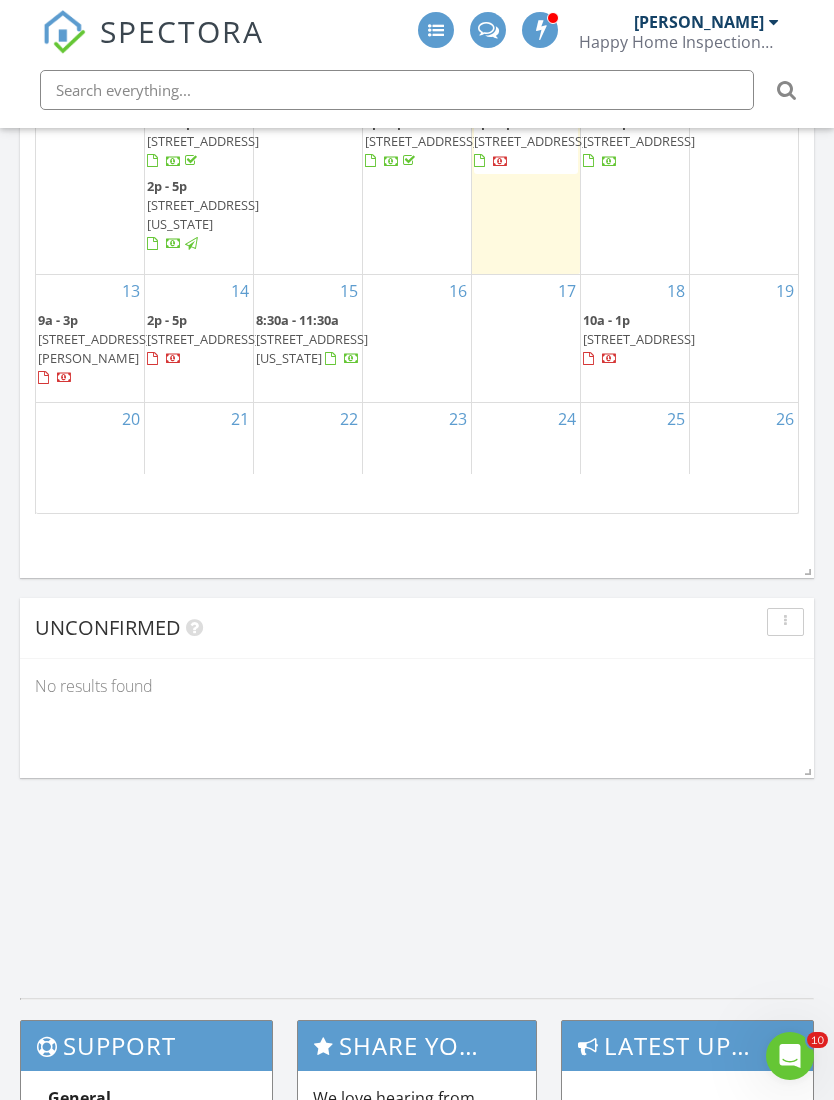 scroll, scrollTop: 1397, scrollLeft: 0, axis: vertical 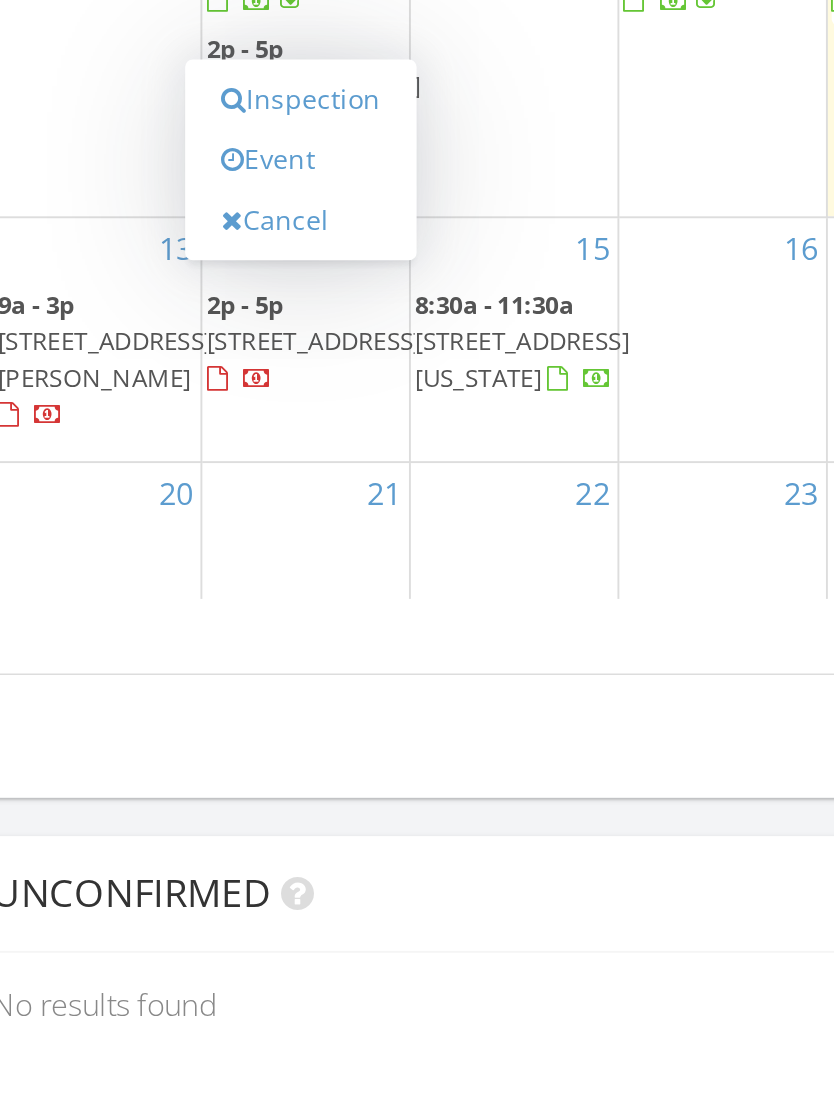 click on "Inspection" at bounding box center [196, 202] 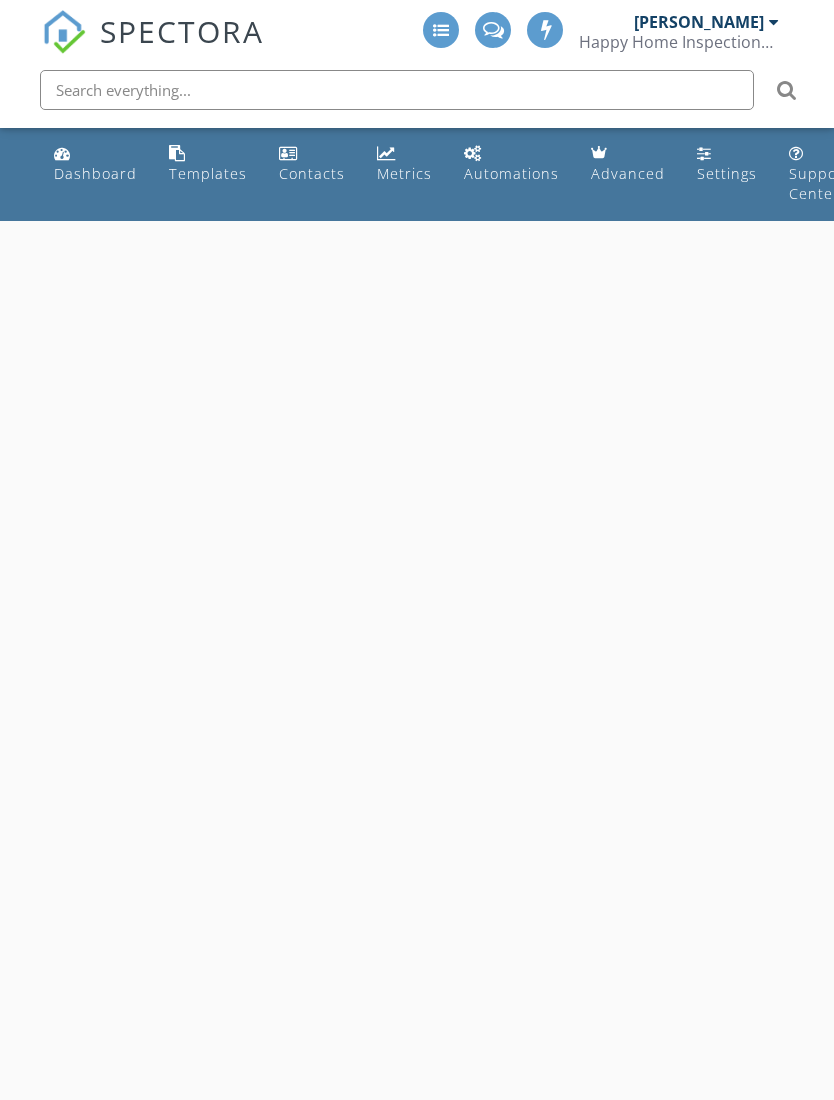 scroll, scrollTop: 0, scrollLeft: 0, axis: both 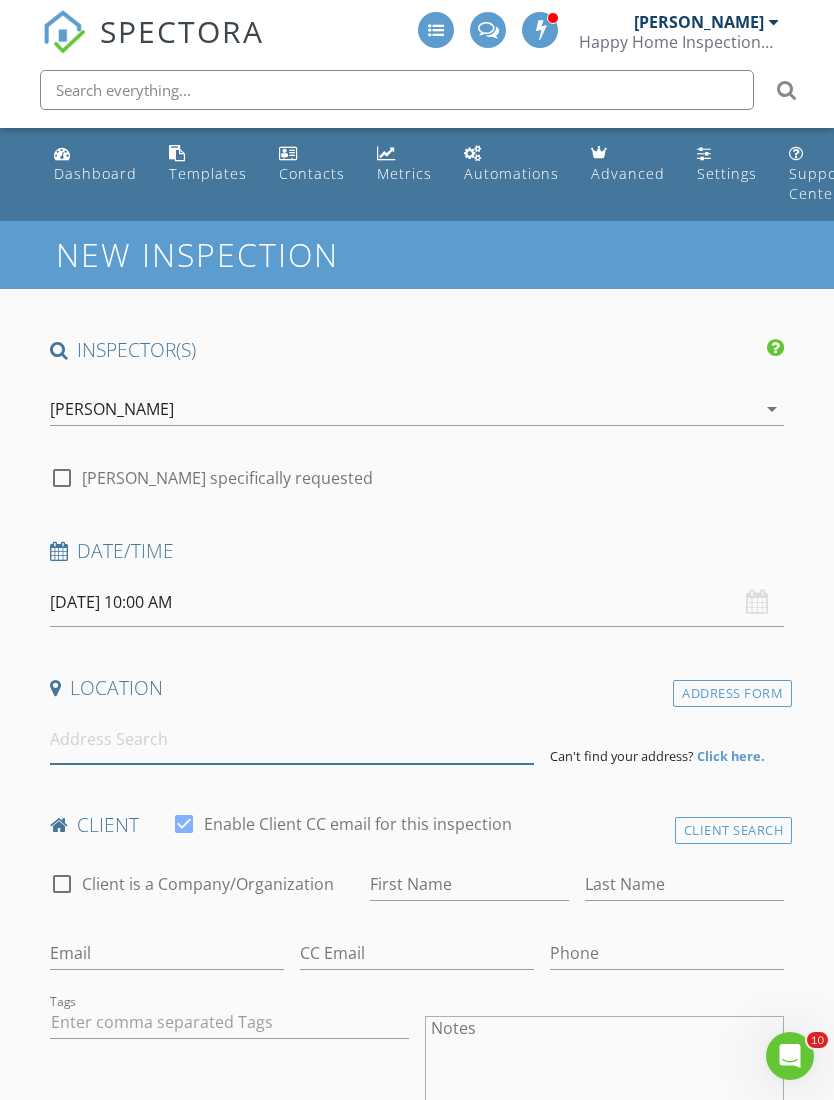 click at bounding box center [292, 739] 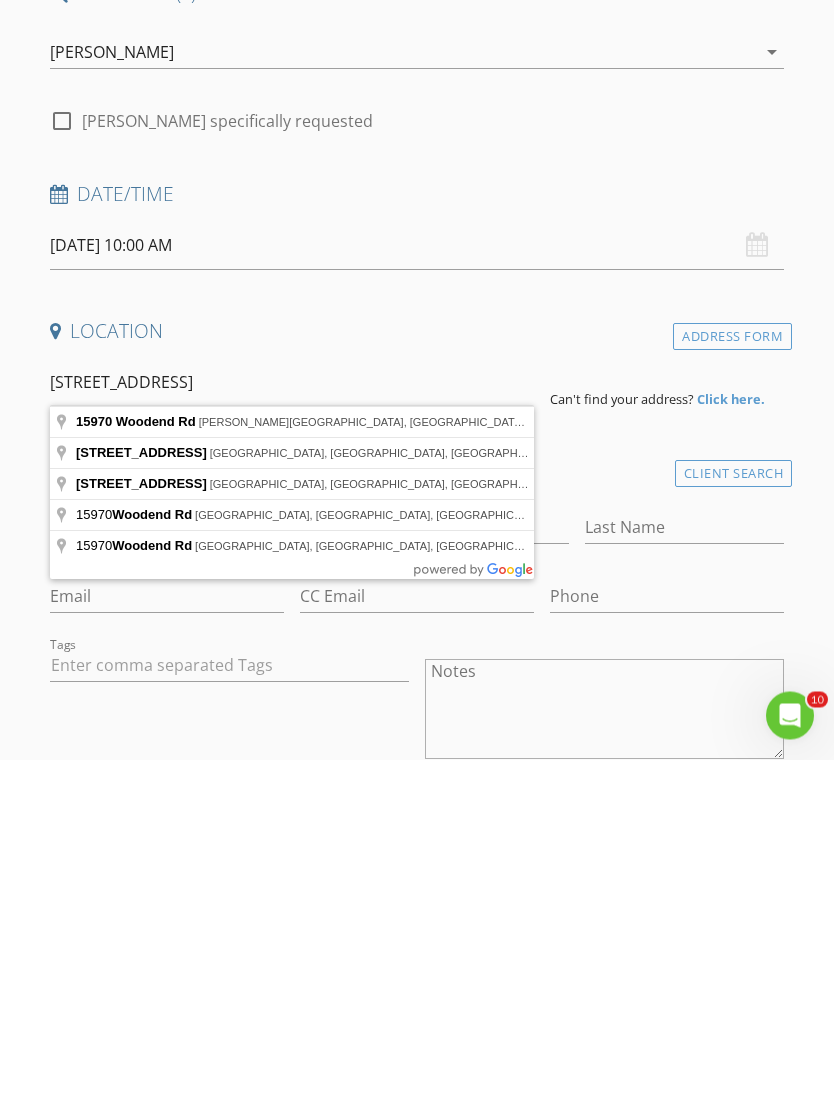 type on "15970 Woodend Rd, Bonner Springs, KS, USA" 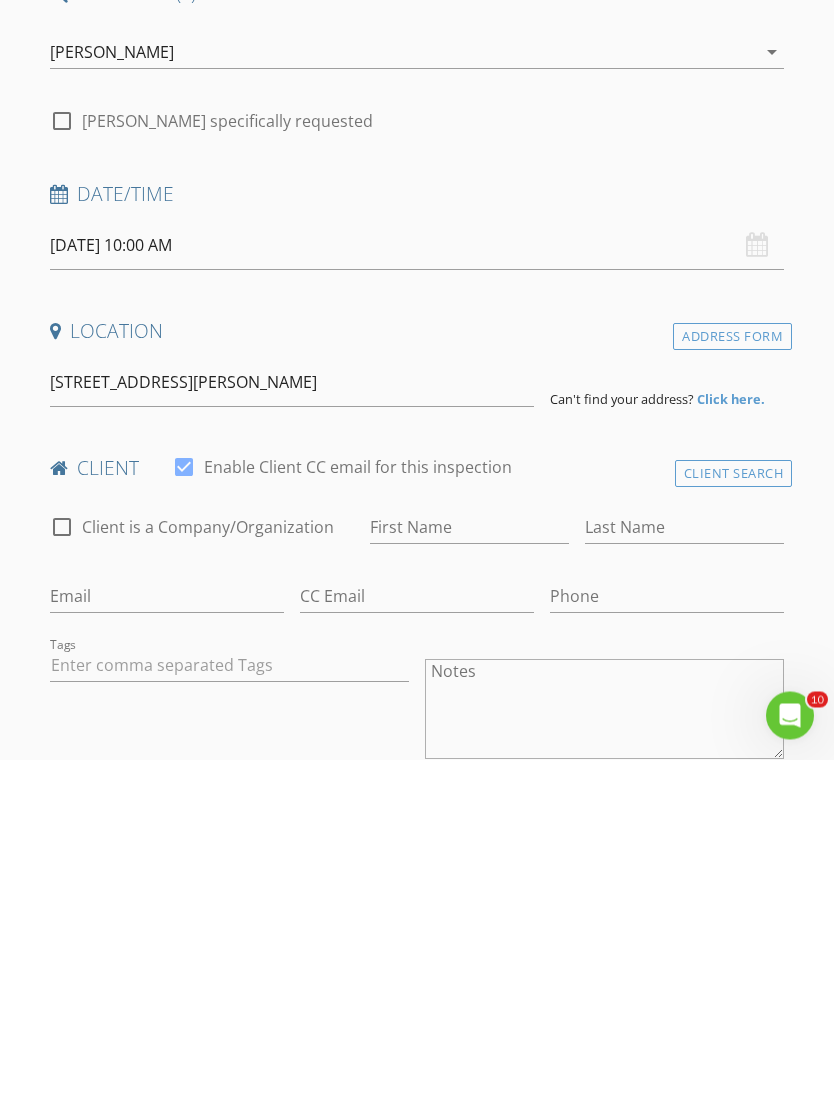 scroll, scrollTop: 357, scrollLeft: 0, axis: vertical 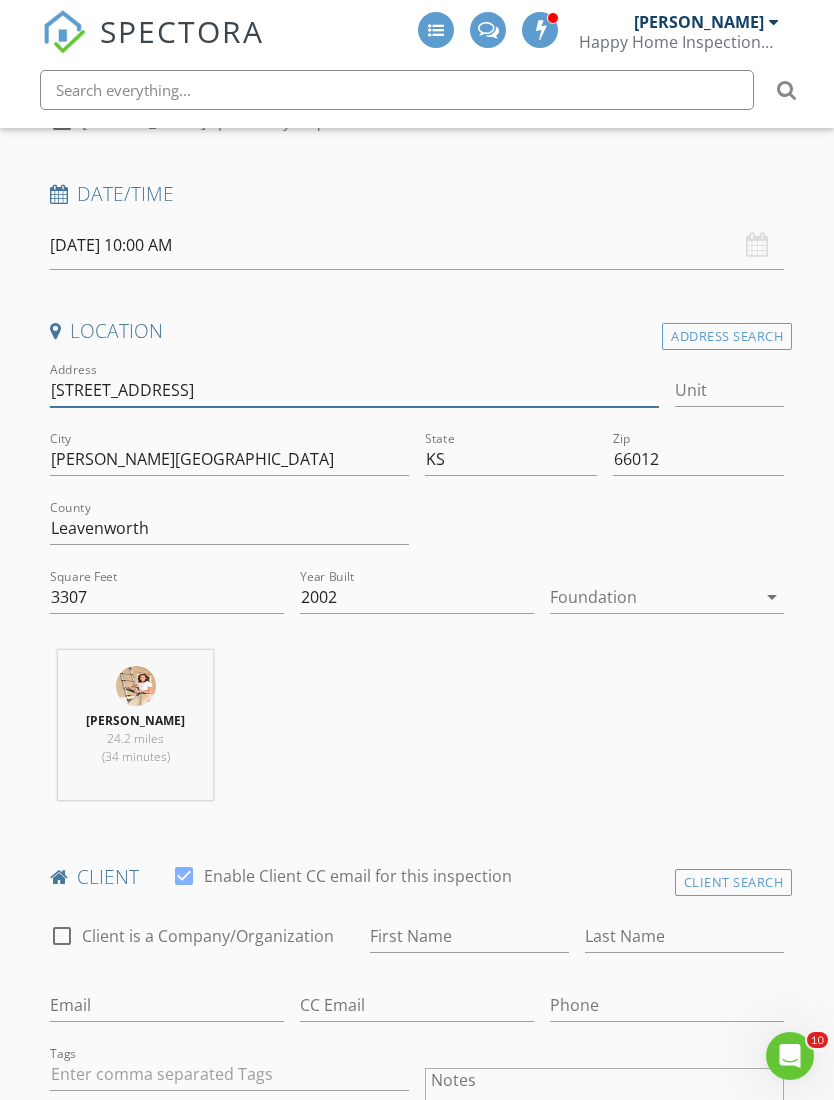 click on "[STREET_ADDRESS]" at bounding box center (354, 390) 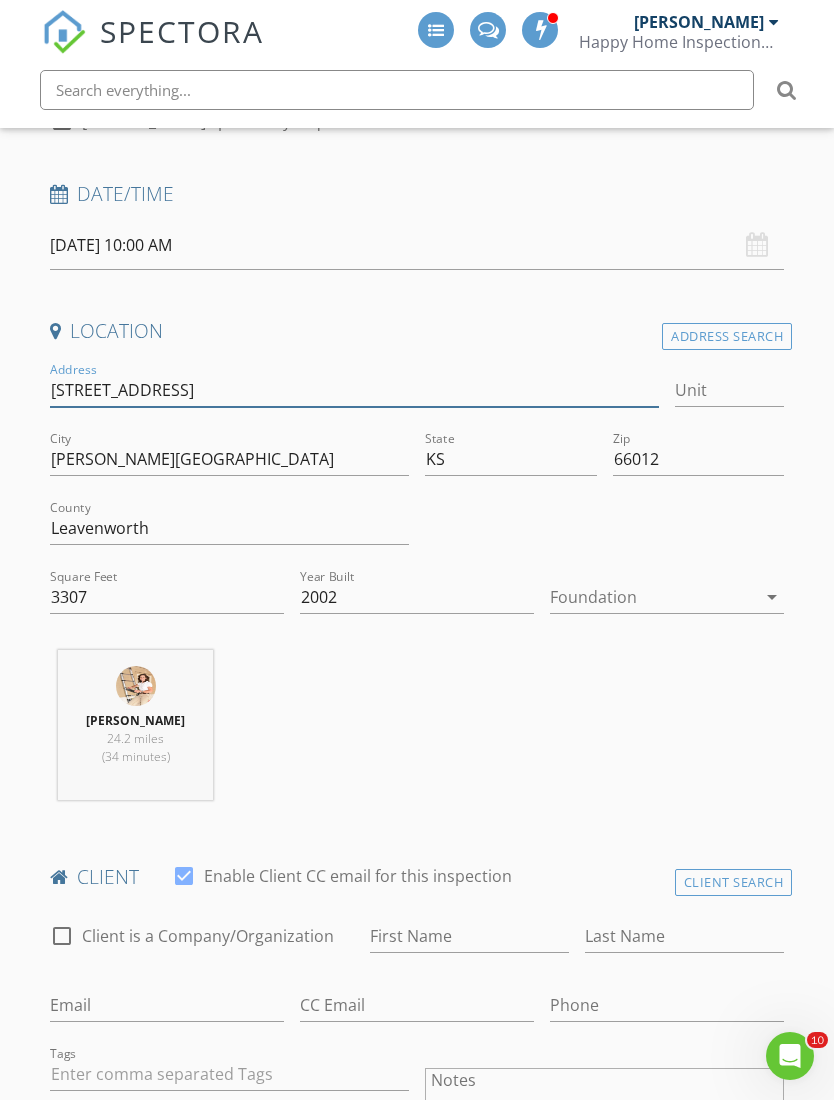 scroll, scrollTop: 356, scrollLeft: 0, axis: vertical 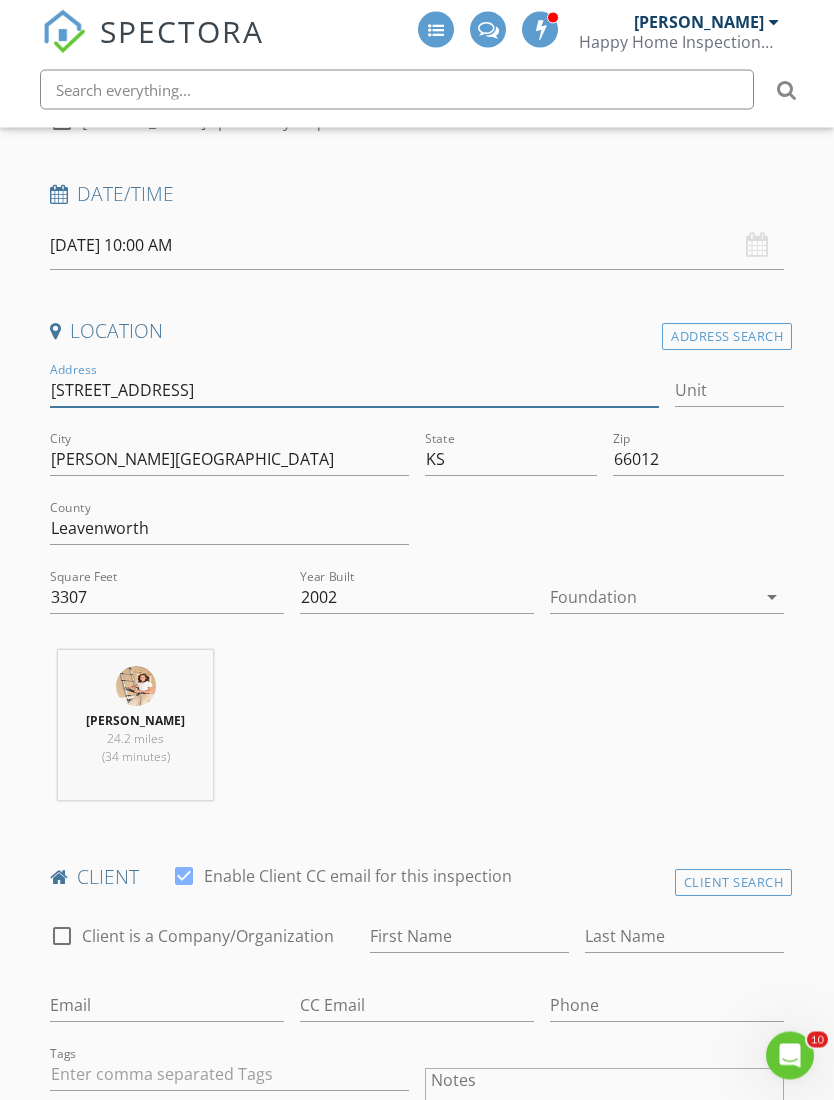 click on "[STREET_ADDRESS]" at bounding box center [354, 391] 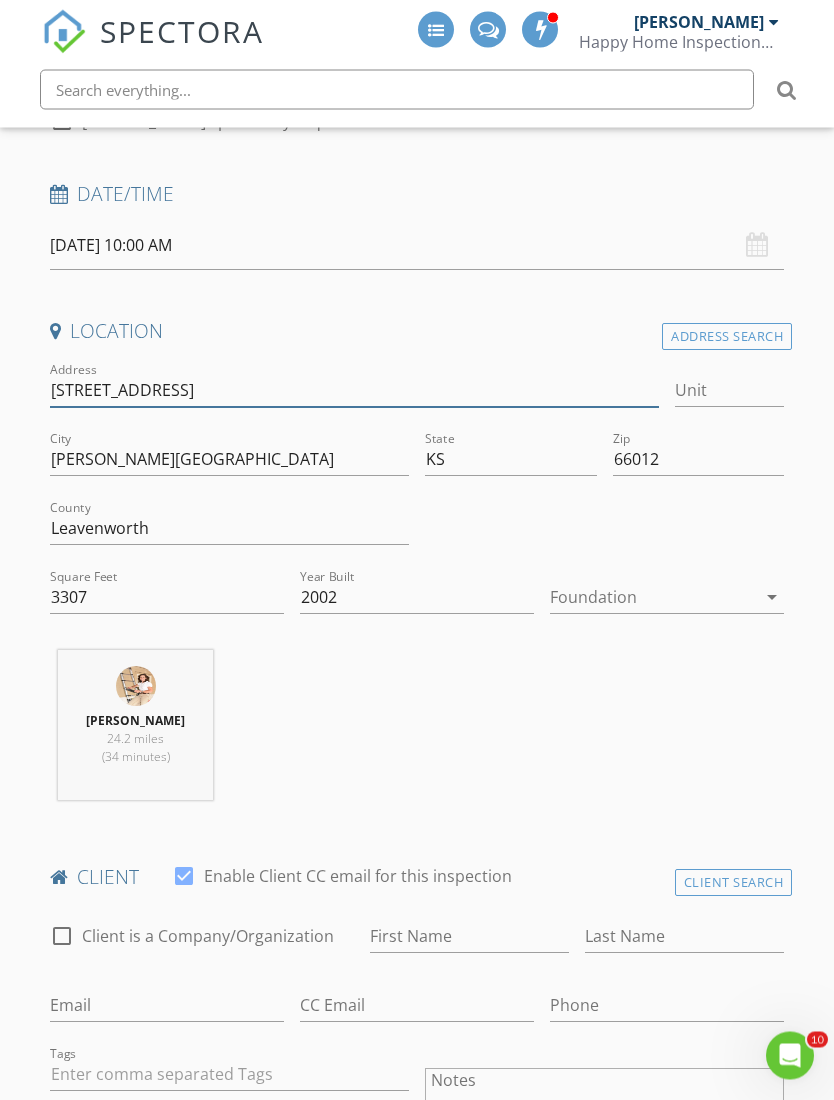 scroll, scrollTop: 357, scrollLeft: 0, axis: vertical 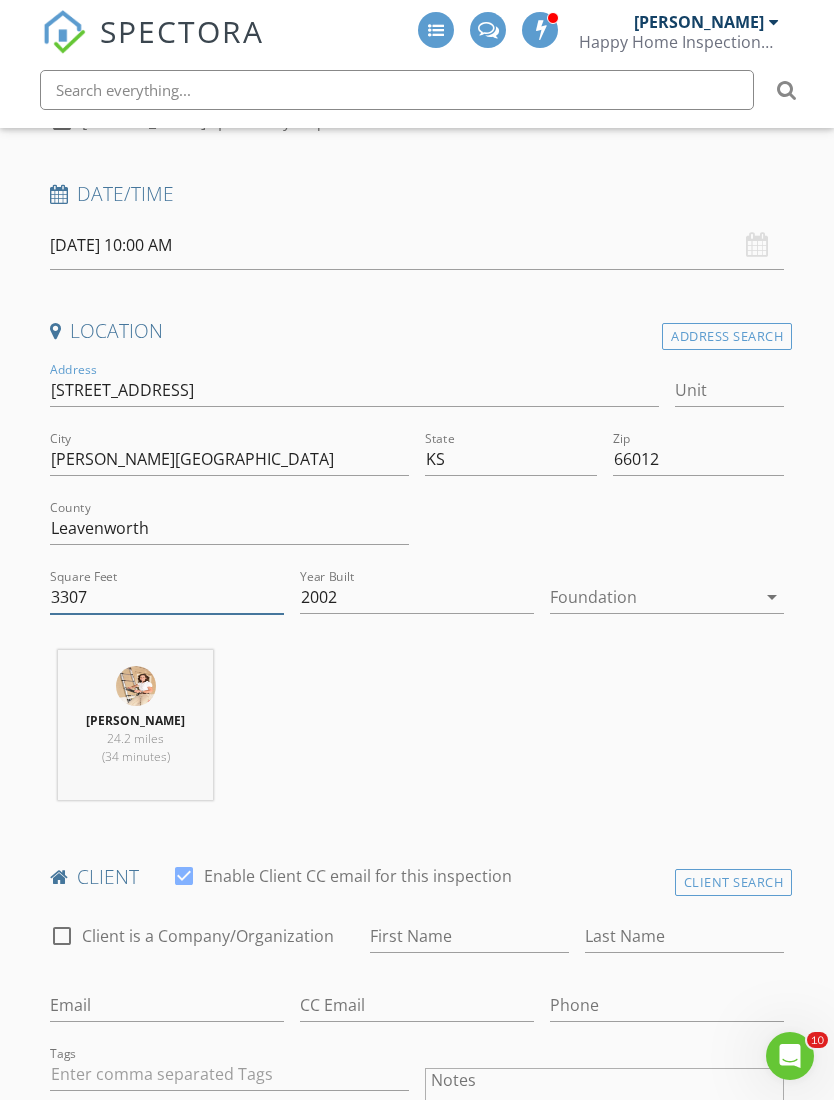 click on "3307" at bounding box center (167, 597) 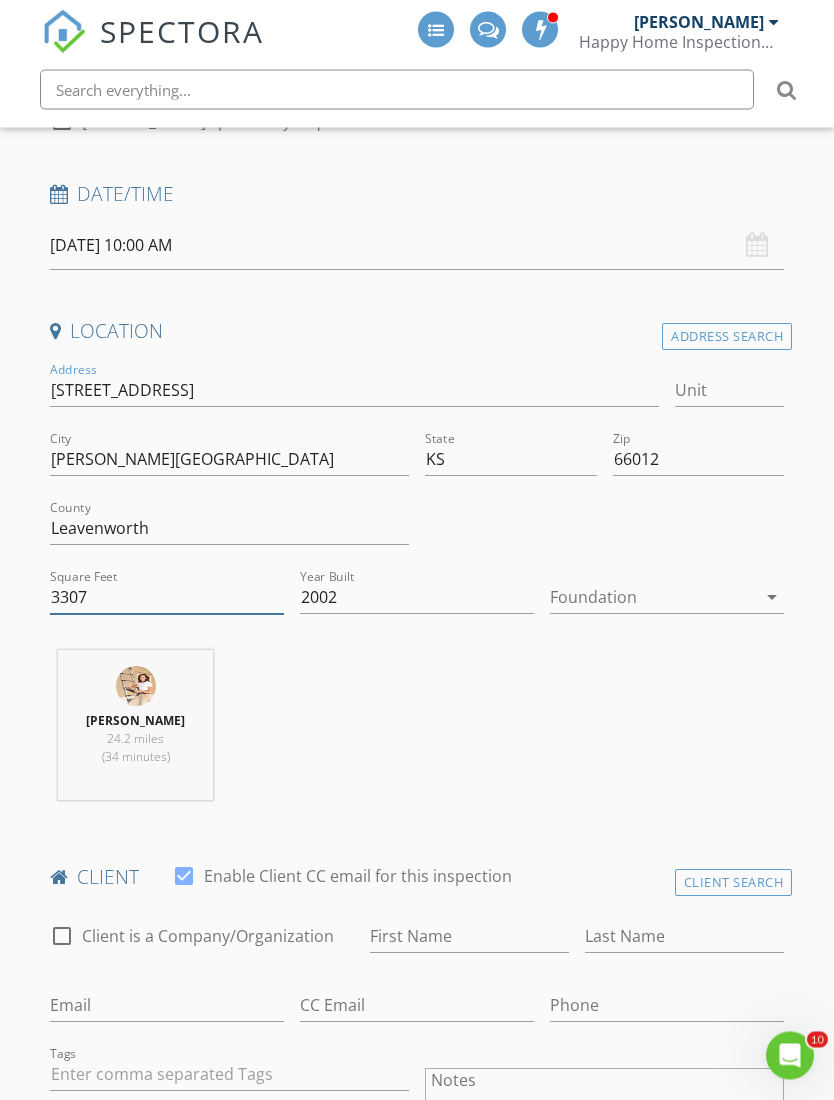 click on "3307" at bounding box center (167, 598) 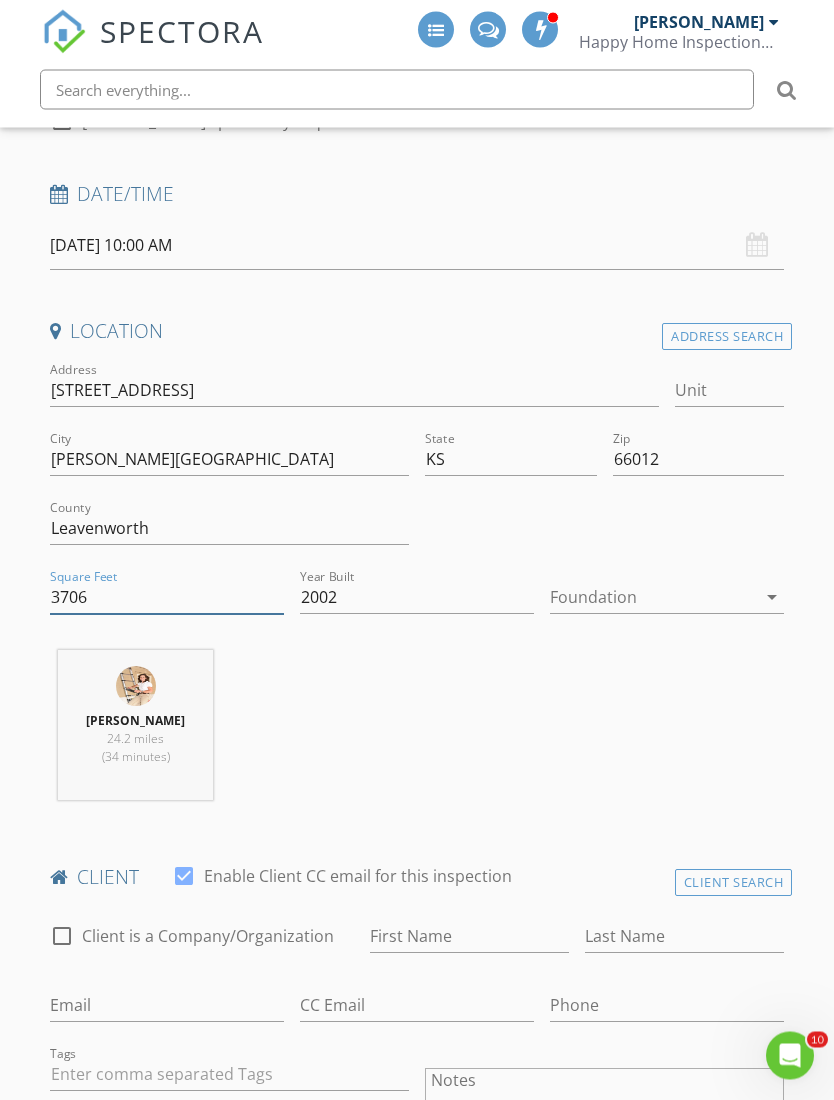 type on "3706" 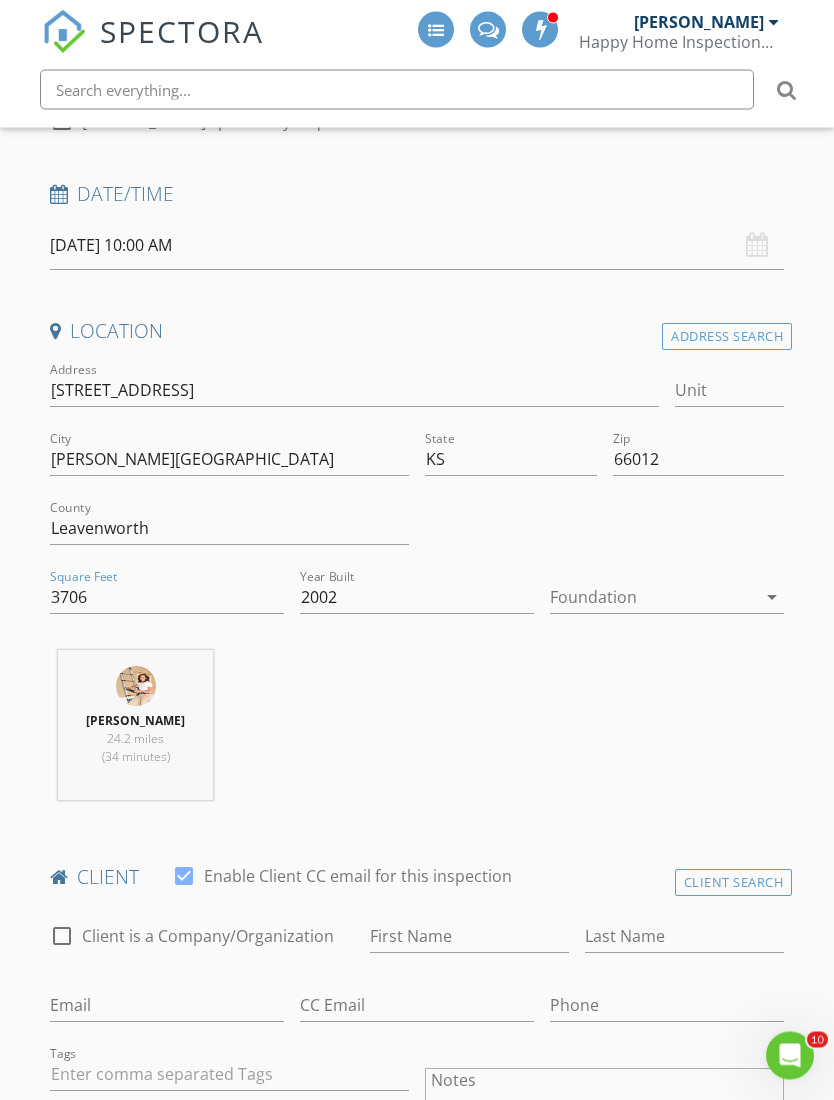 click at bounding box center [604, 531] 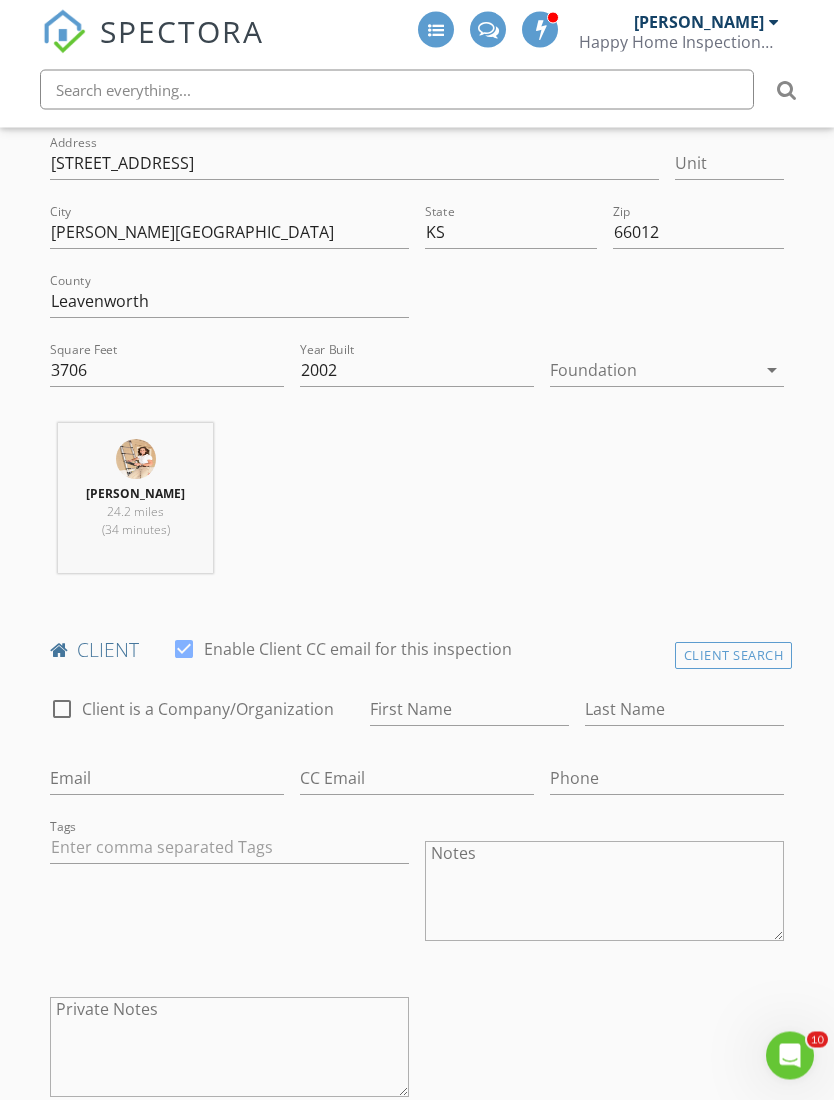 scroll, scrollTop: 600, scrollLeft: 0, axis: vertical 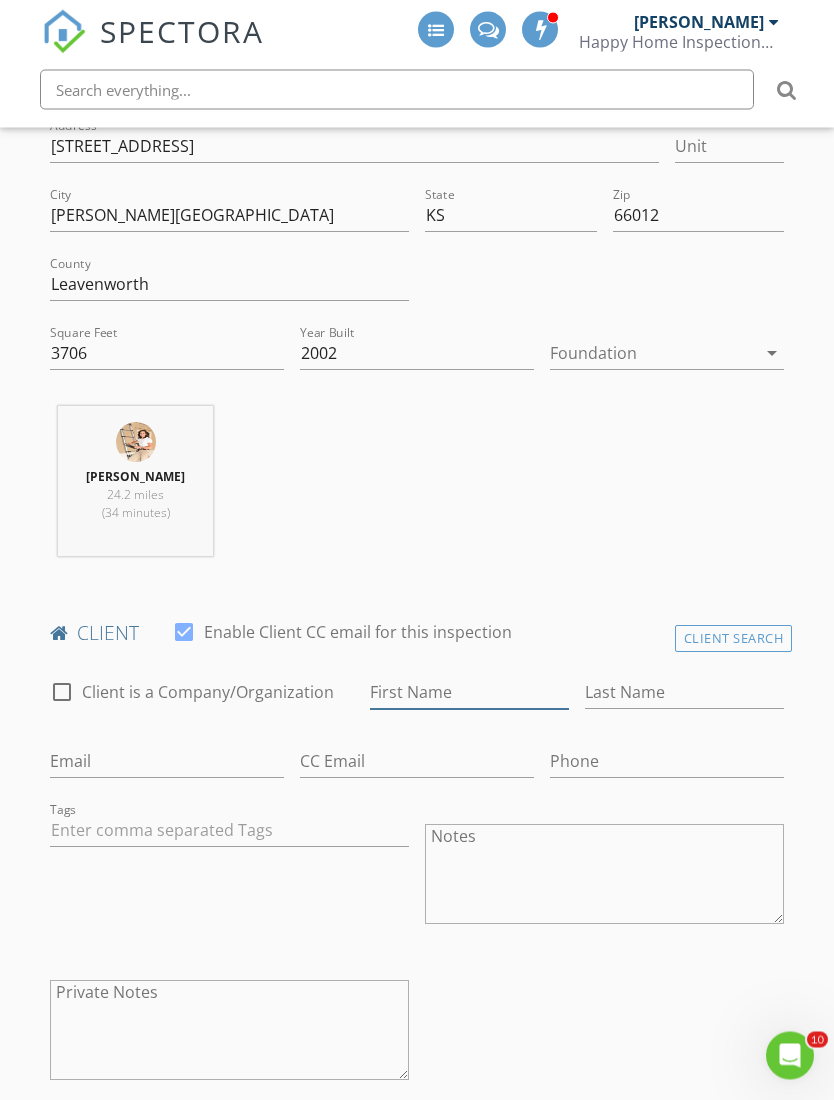 click on "First Name" at bounding box center [469, 693] 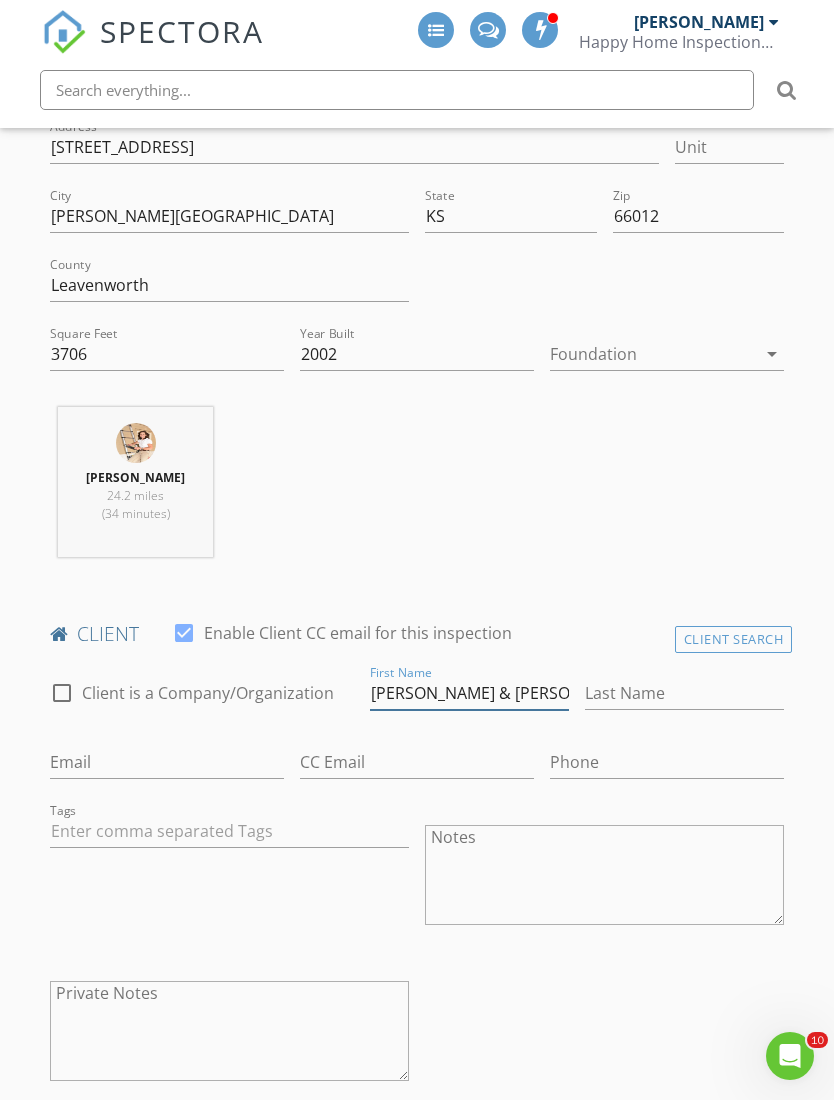 type on "[PERSON_NAME] & [PERSON_NAME]" 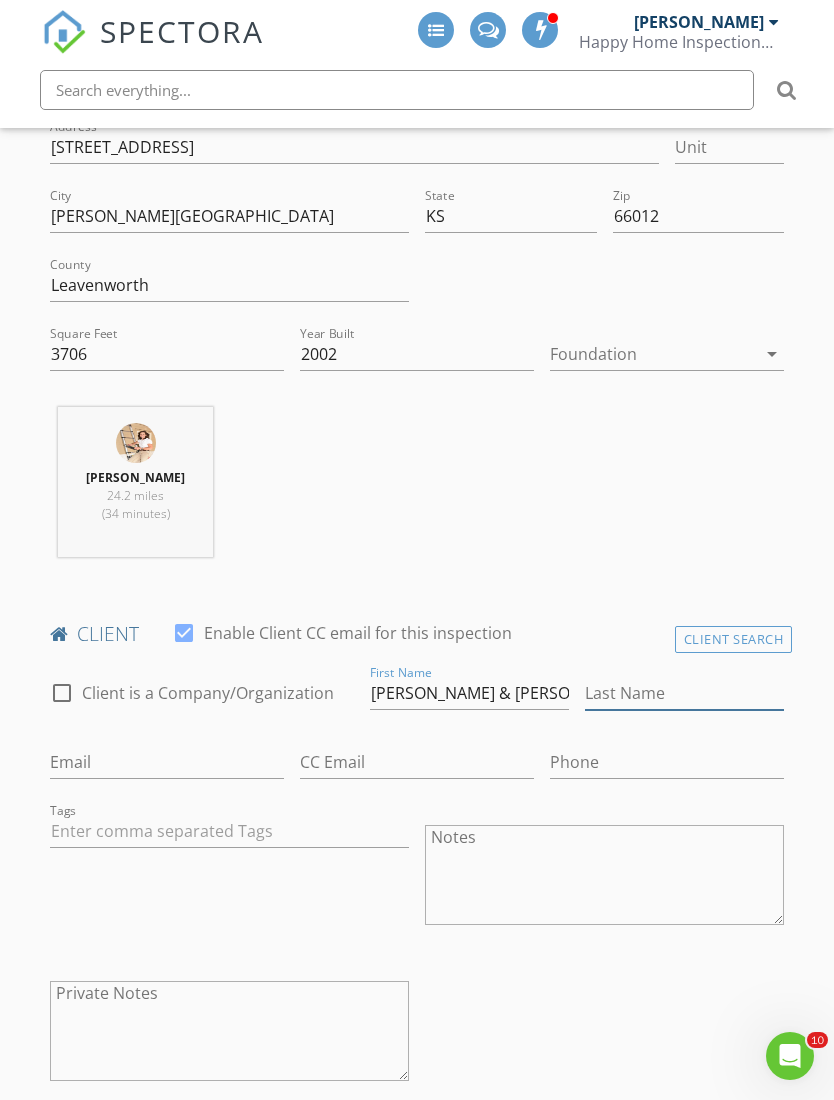 click on "Last Name" at bounding box center (684, 693) 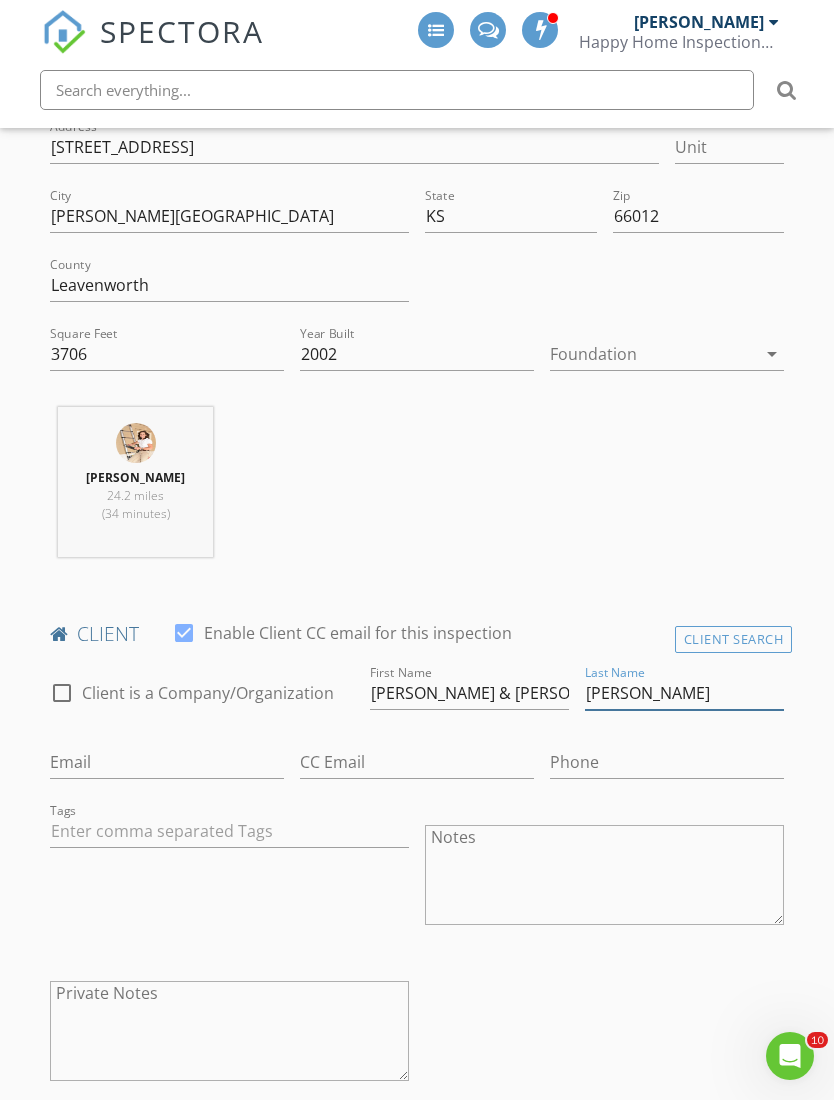 type on "[PERSON_NAME]" 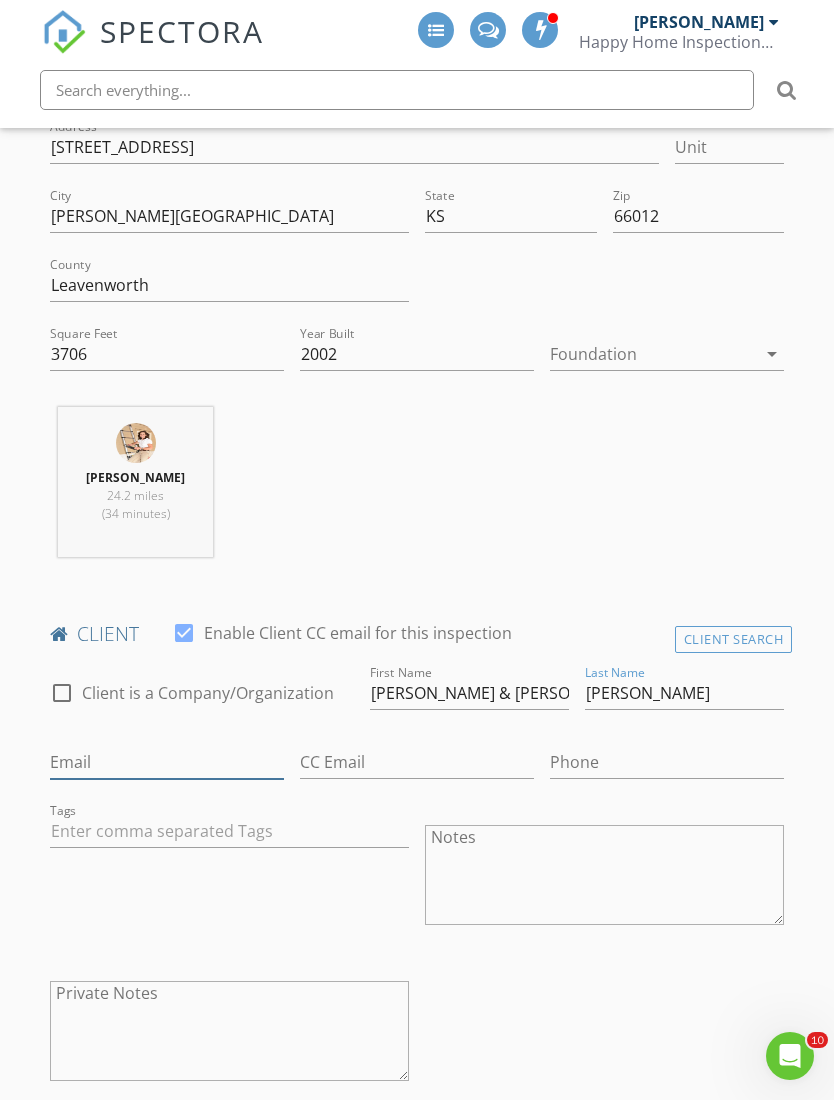 click on "Email" at bounding box center [167, 762] 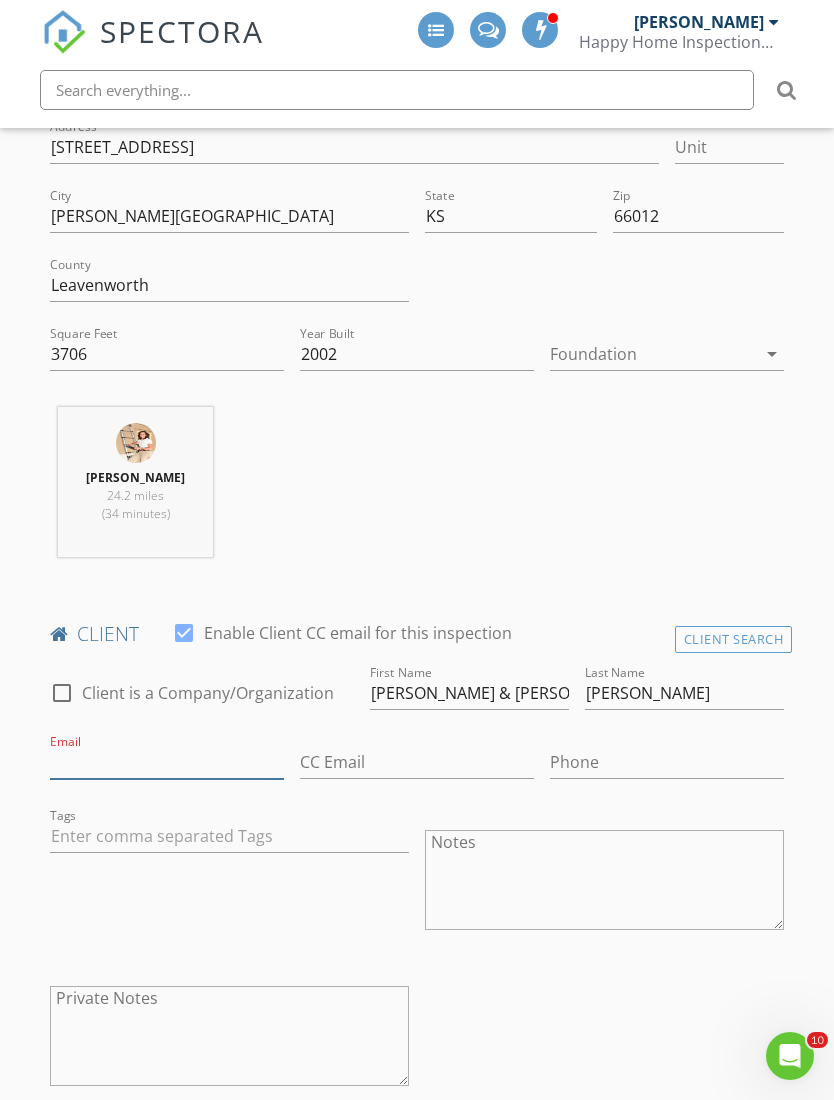 scroll, scrollTop: 732, scrollLeft: 0, axis: vertical 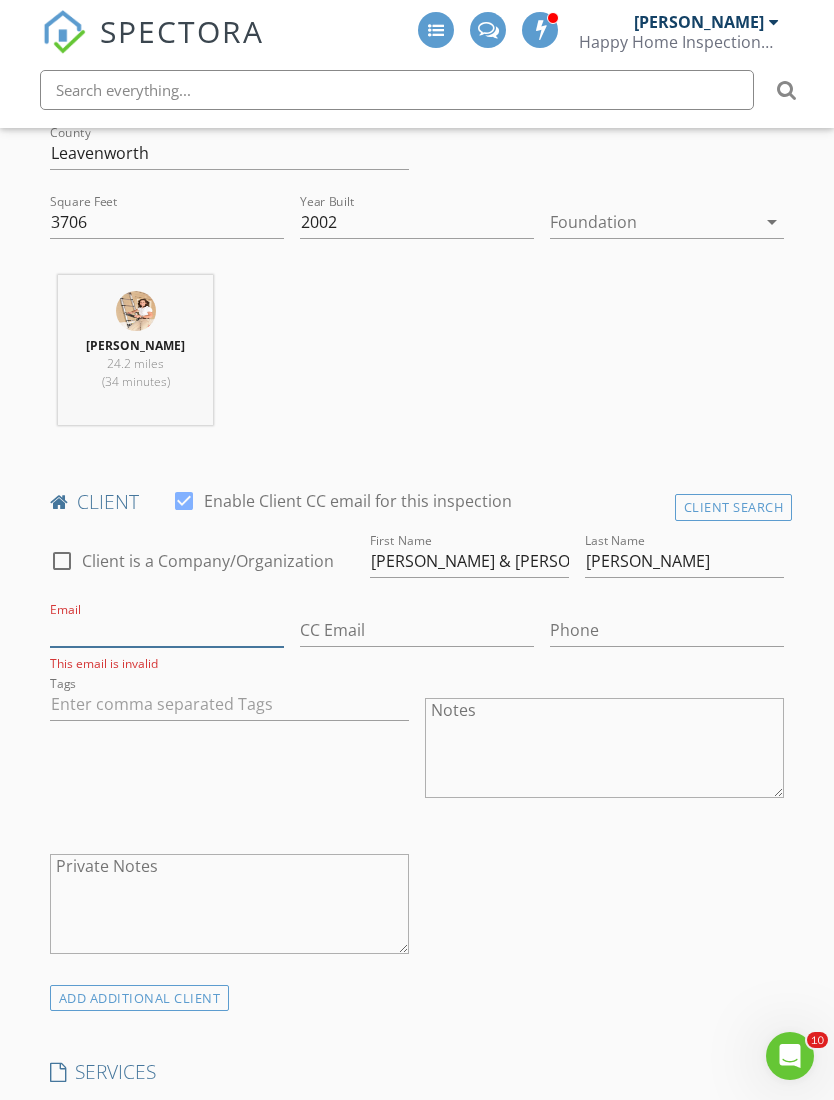 click on "Email" at bounding box center [167, 630] 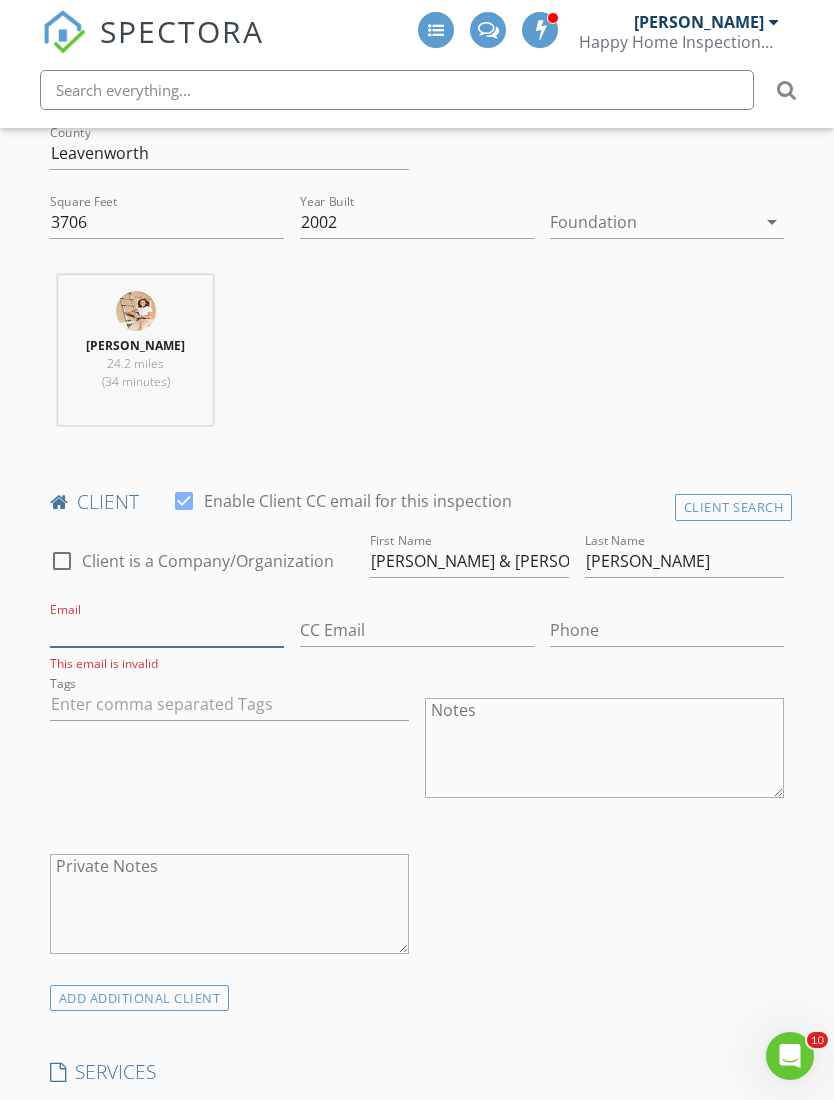 click on "Email" at bounding box center [167, 630] 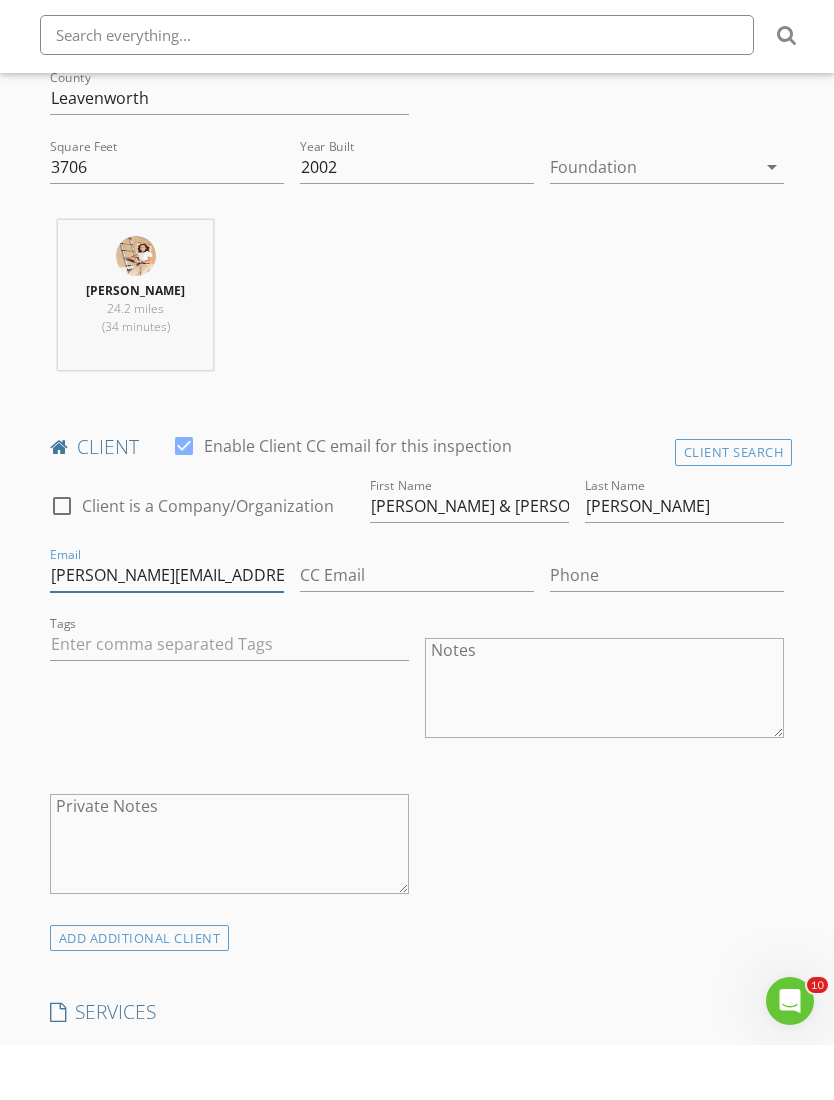 type on "Jeff@wilkersoncranerental.com" 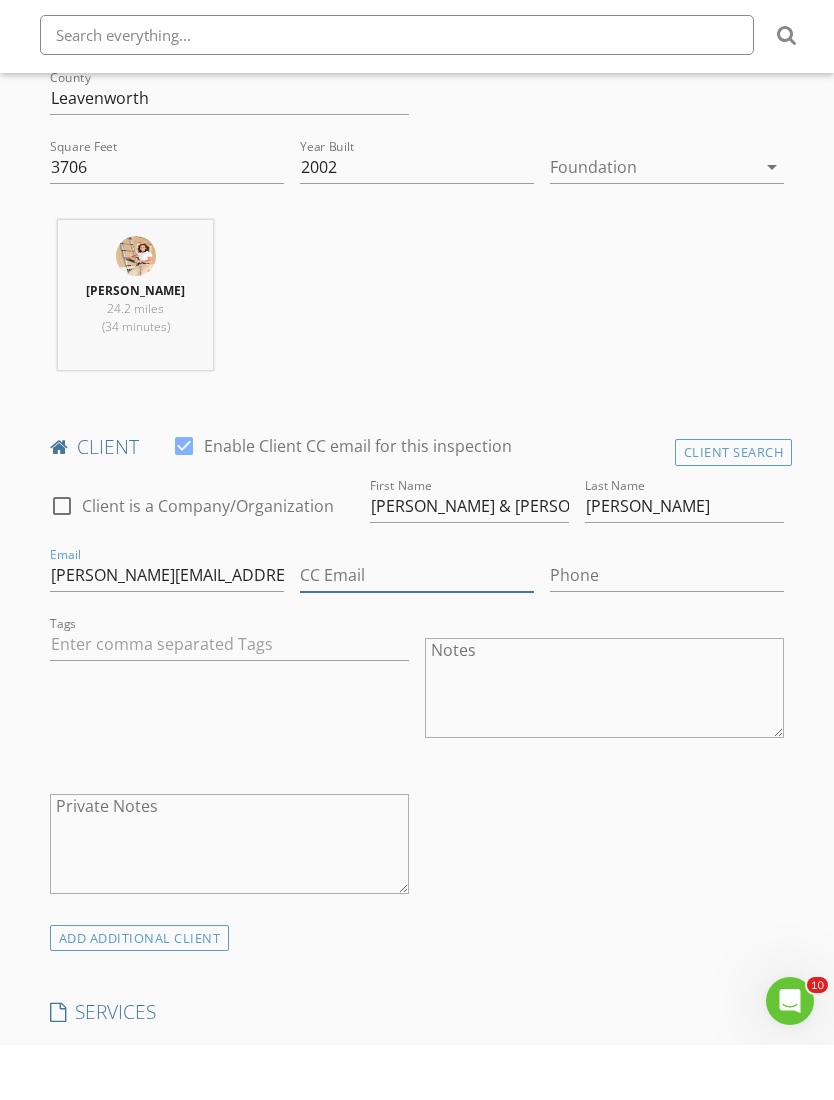 click on "CC Email" at bounding box center [417, 630] 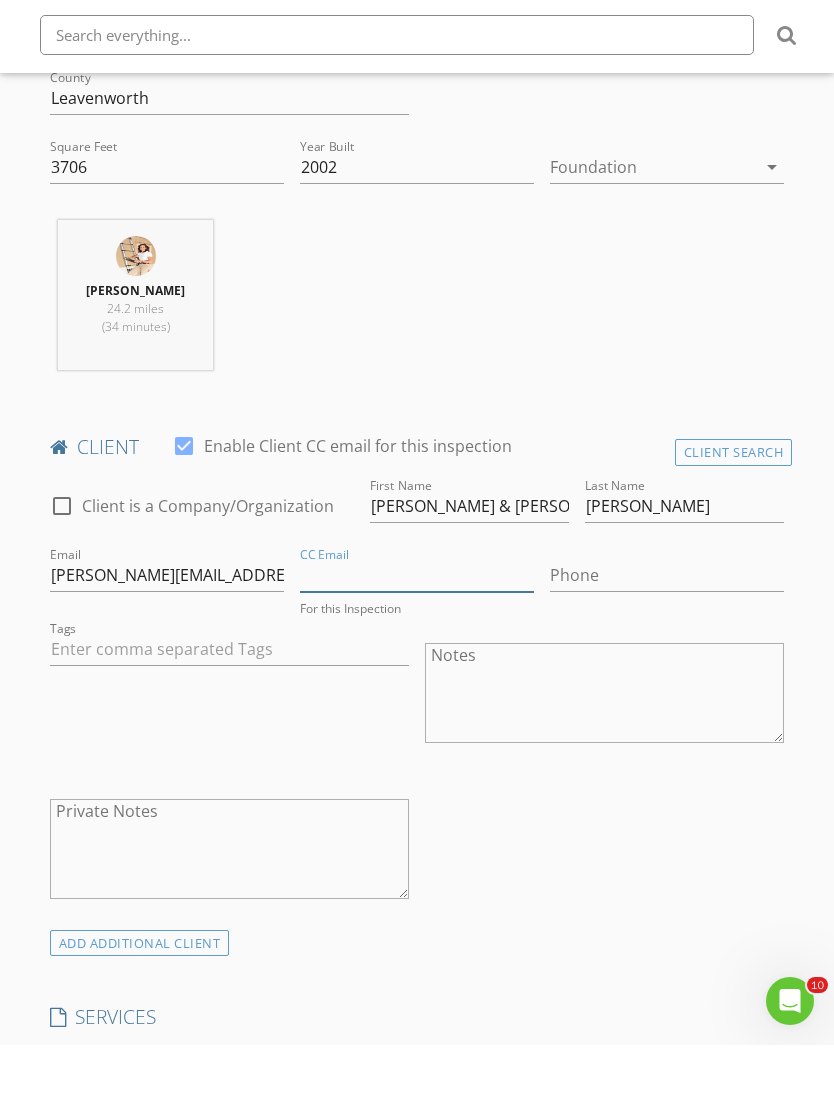 click on "CC Email" at bounding box center (417, 630) 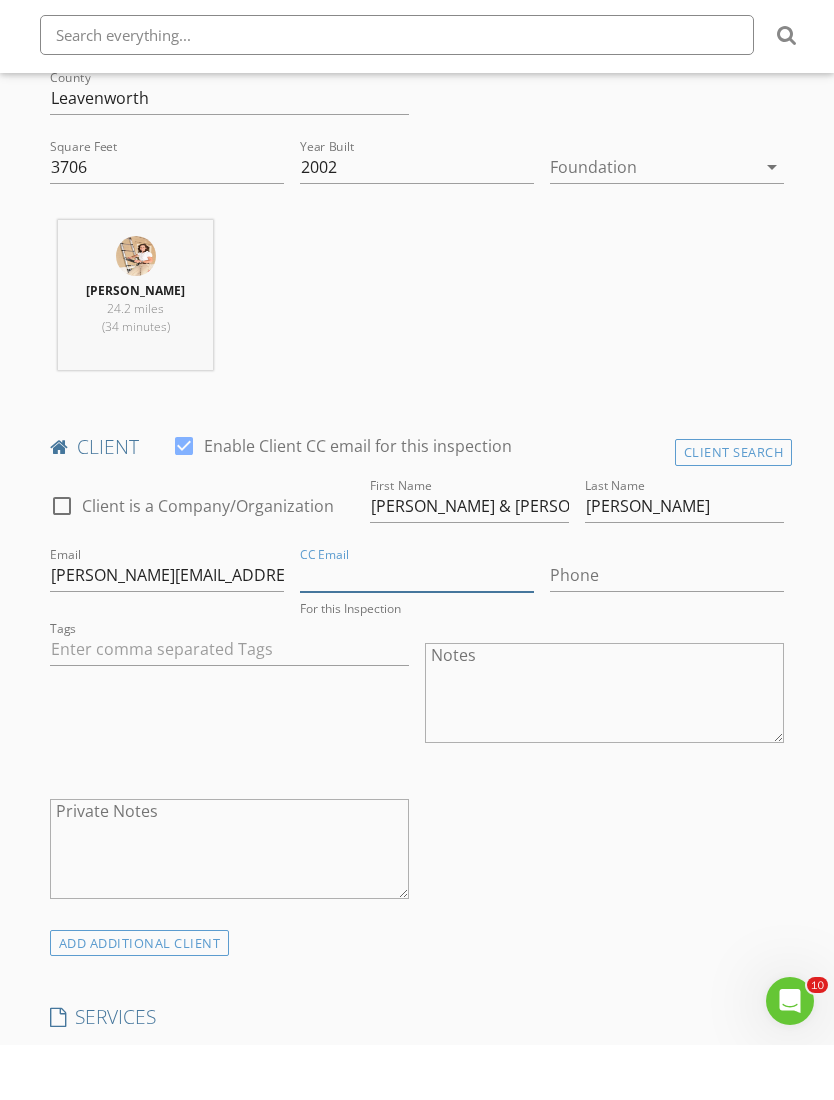 paste on "[PERSON_NAME][EMAIL_ADDRESS][DOMAIN_NAME]" 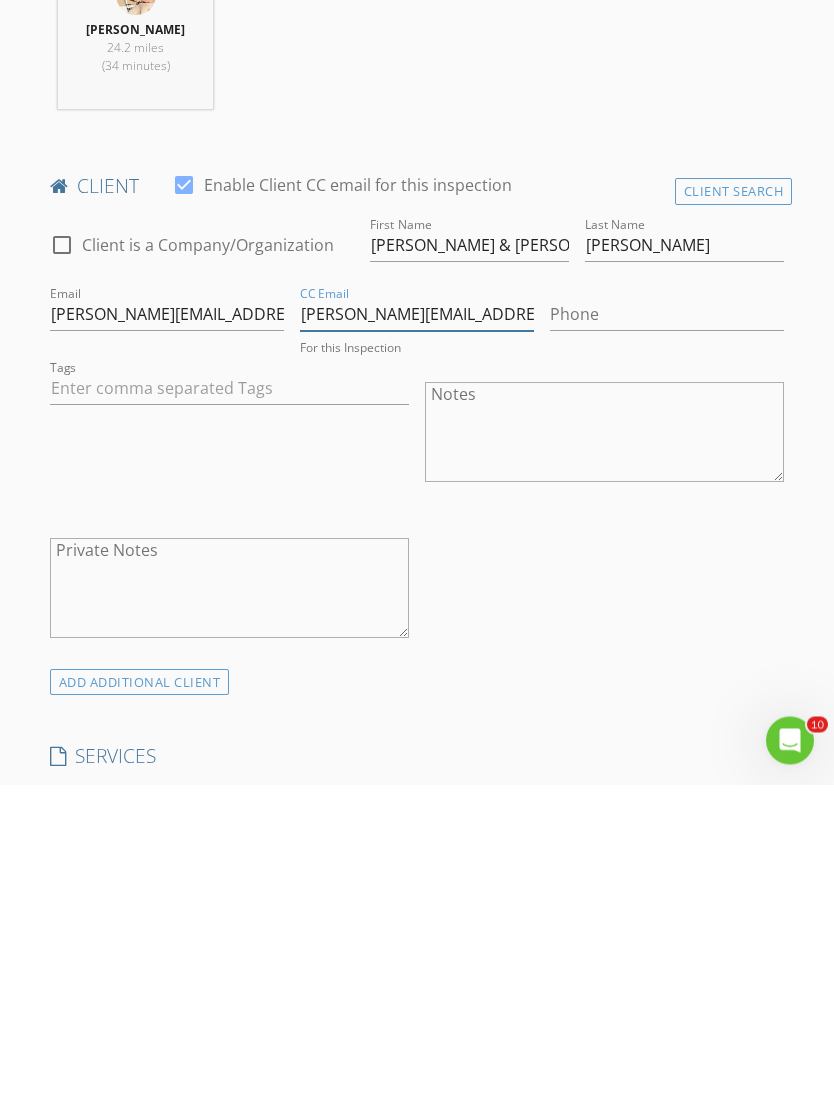 scroll, scrollTop: 858, scrollLeft: 0, axis: vertical 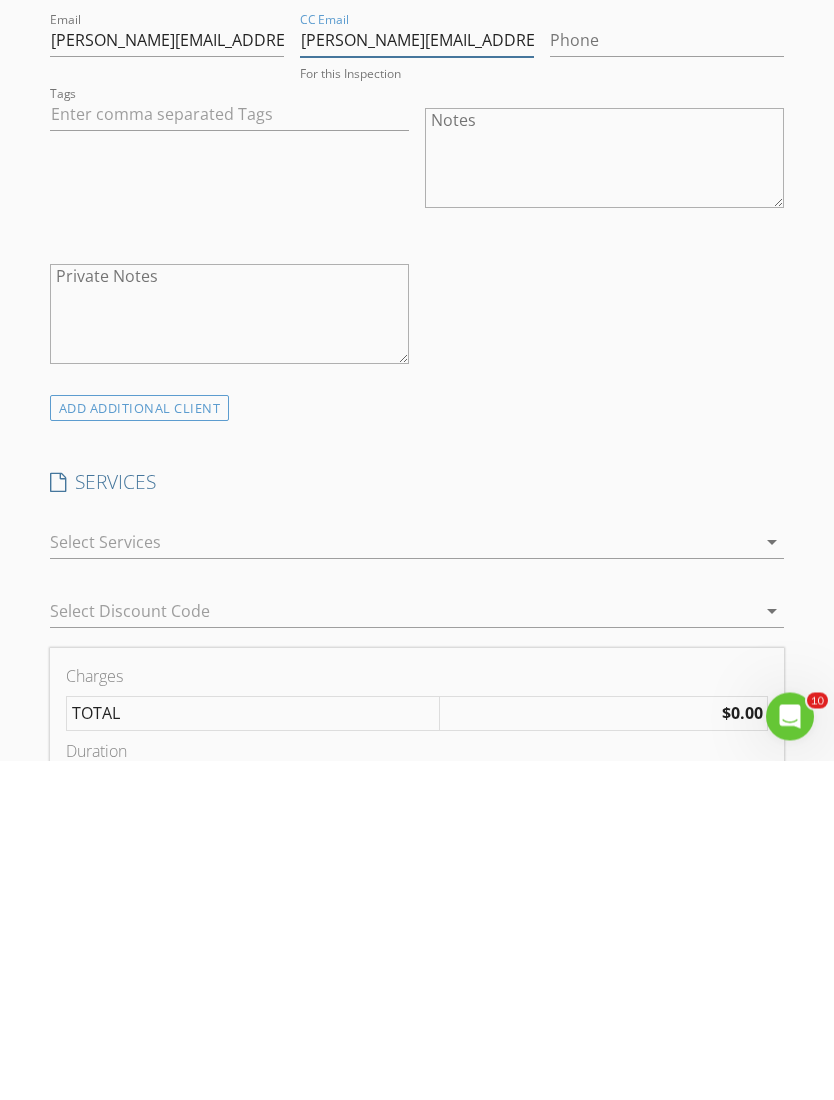 type on "[PERSON_NAME][EMAIL_ADDRESS][DOMAIN_NAME]" 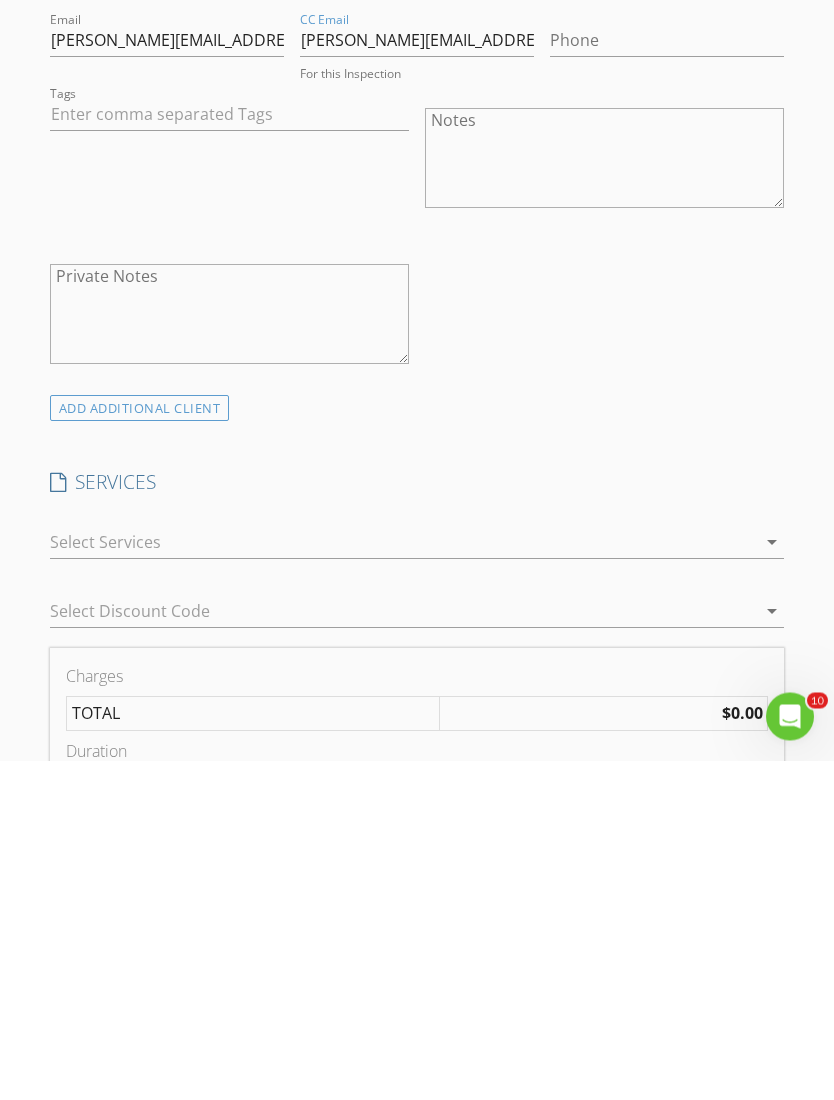 click at bounding box center [403, 882] 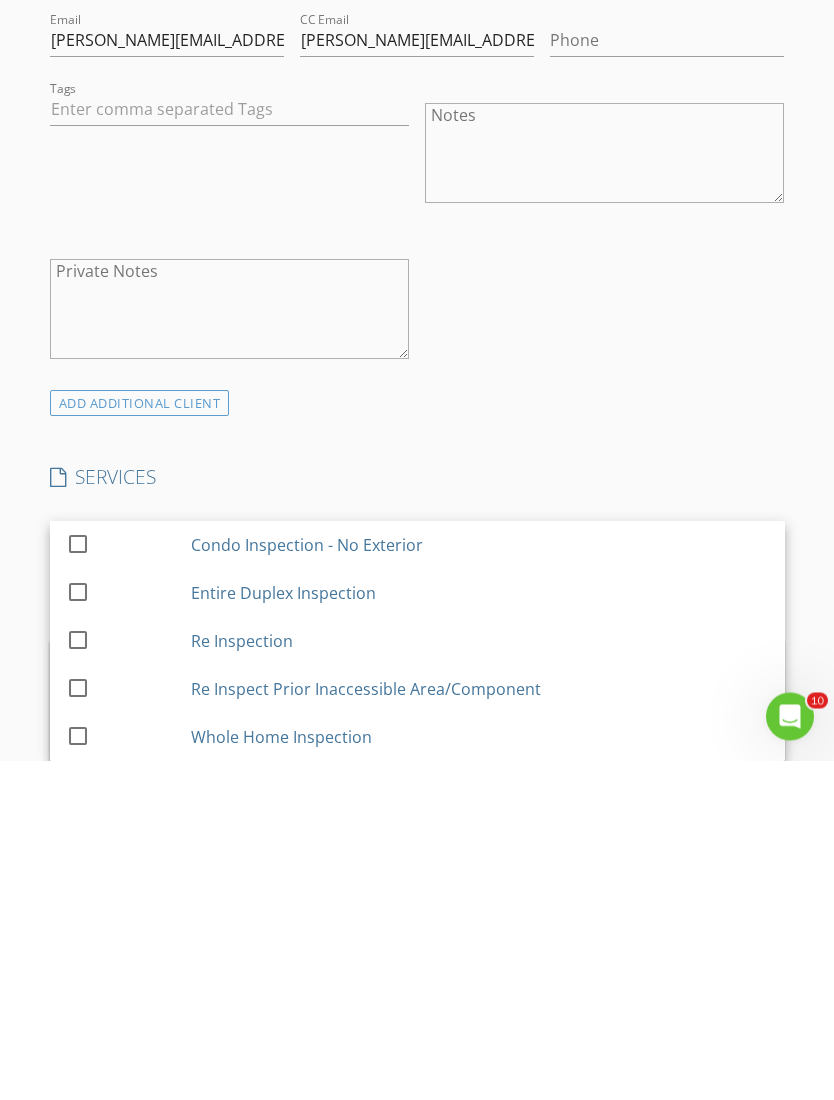 scroll, scrollTop: 1322, scrollLeft: 0, axis: vertical 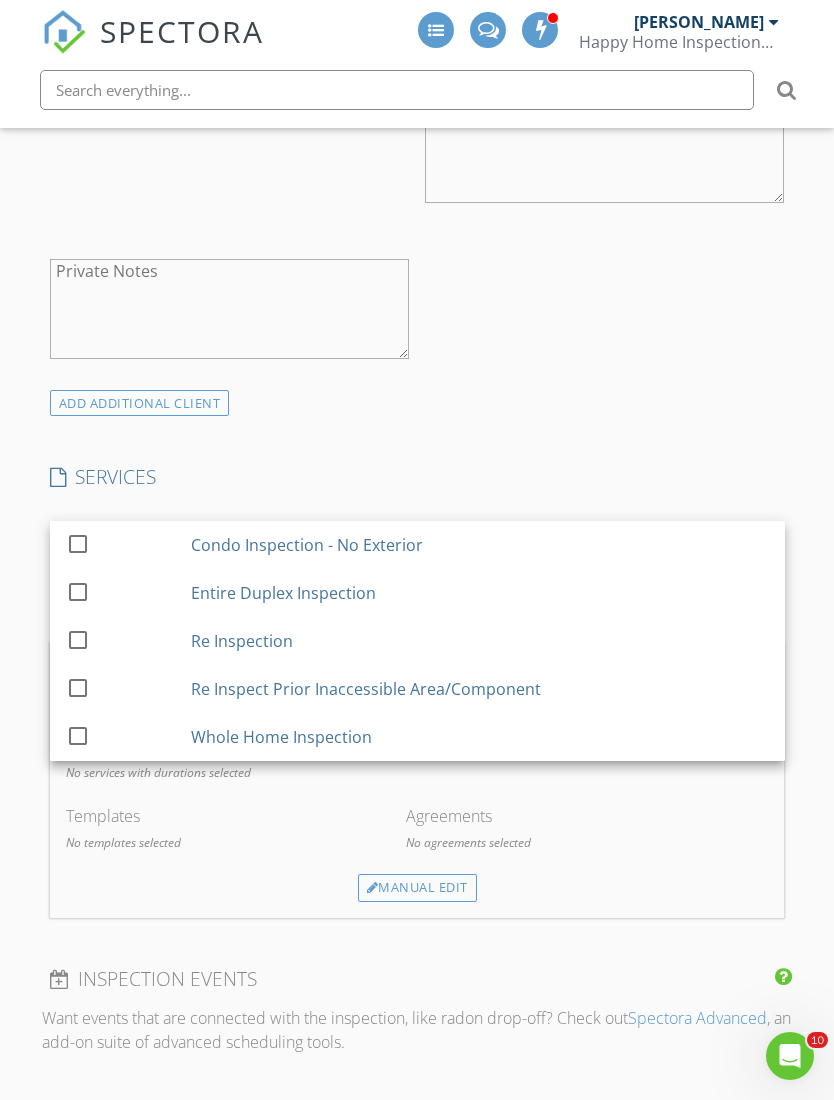 click at bounding box center (78, 735) 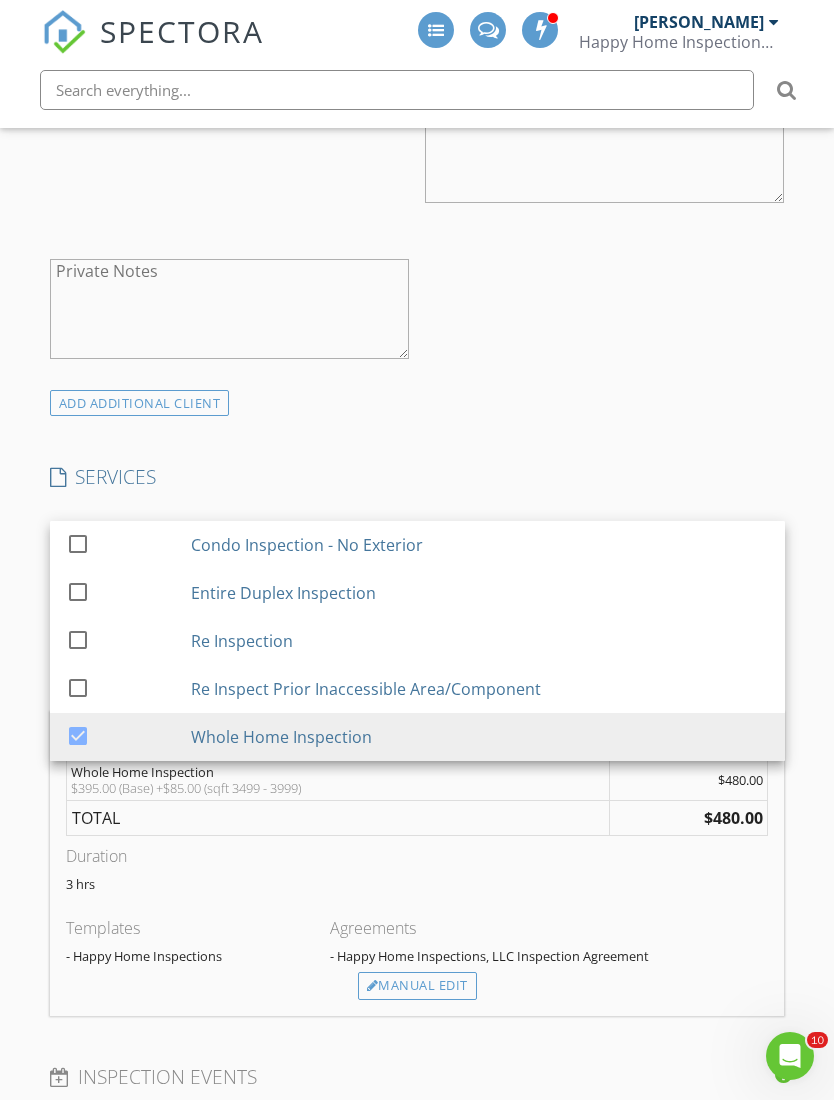 click on "ADD ADDITIONAL client" at bounding box center [417, 402] 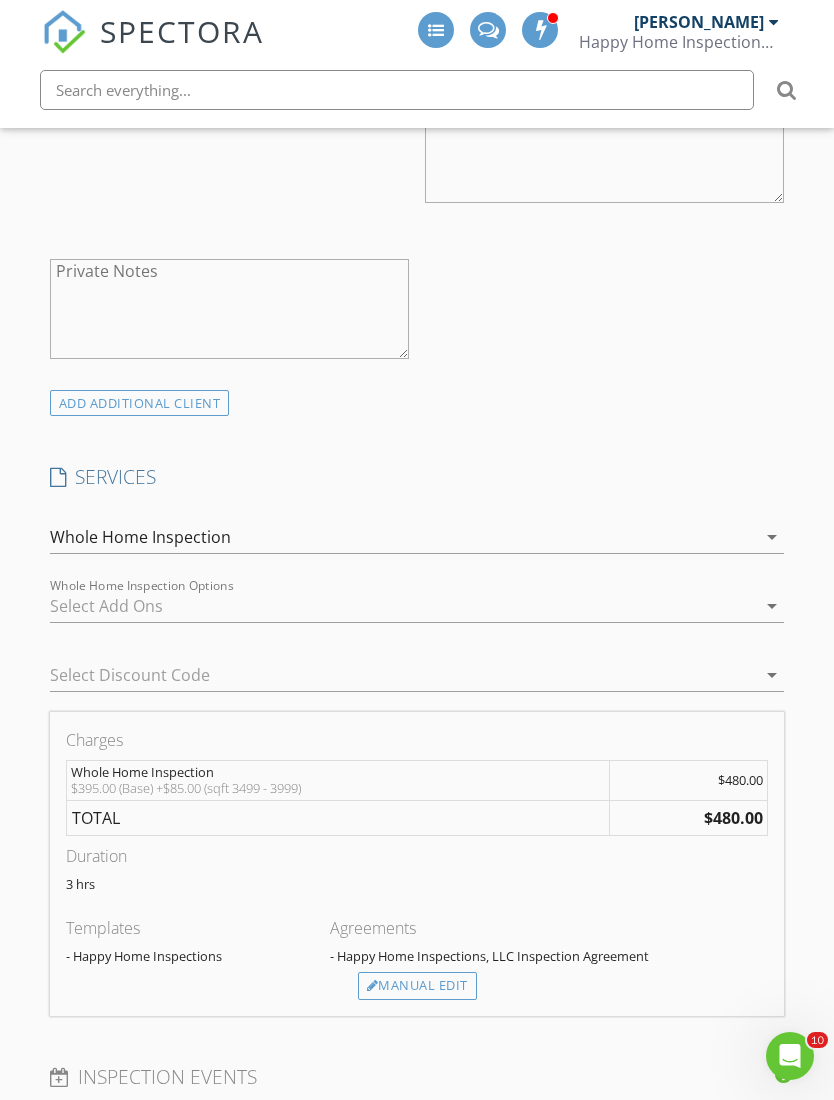 click on "arrow_drop_down" at bounding box center [772, 606] 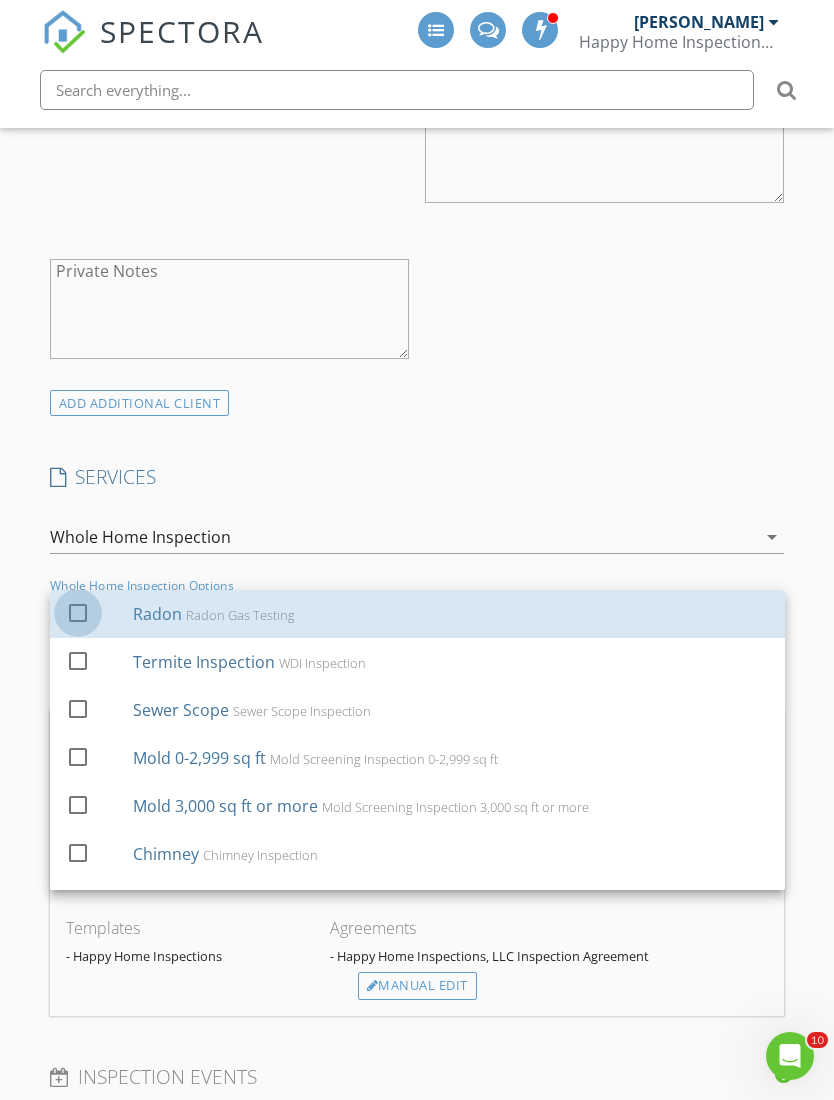 click at bounding box center (78, 612) 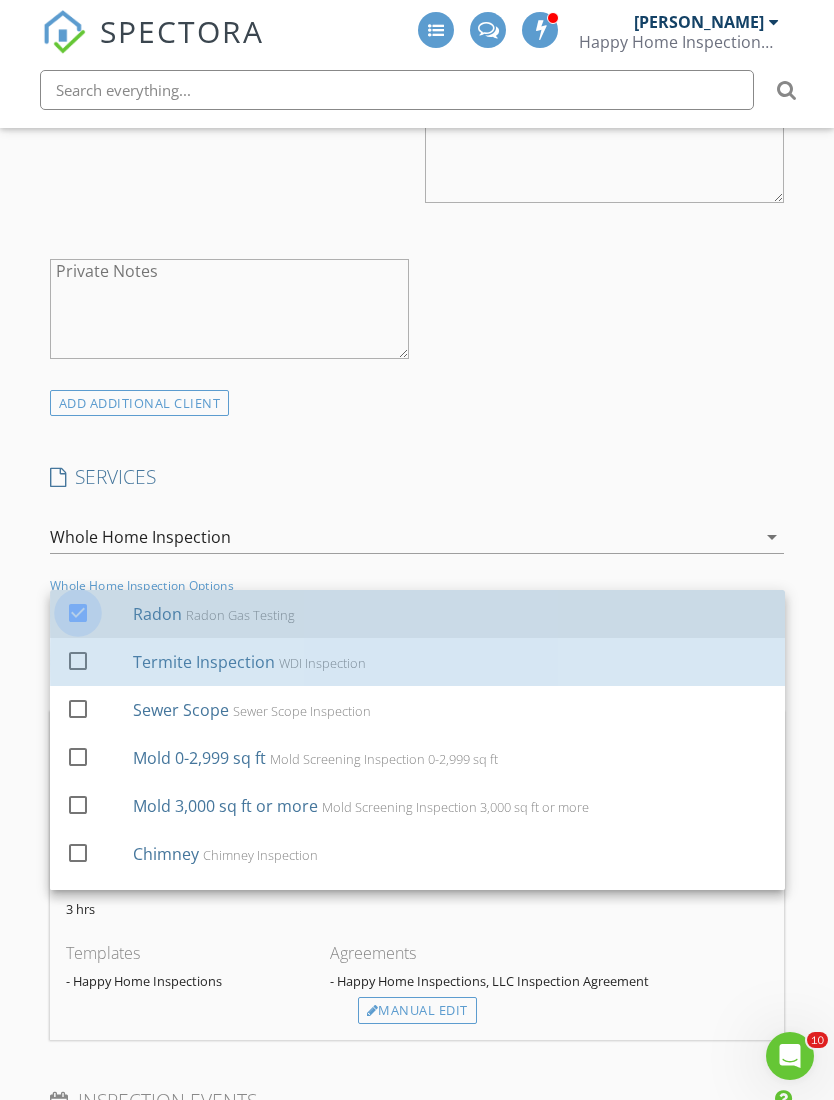 click at bounding box center [78, 660] 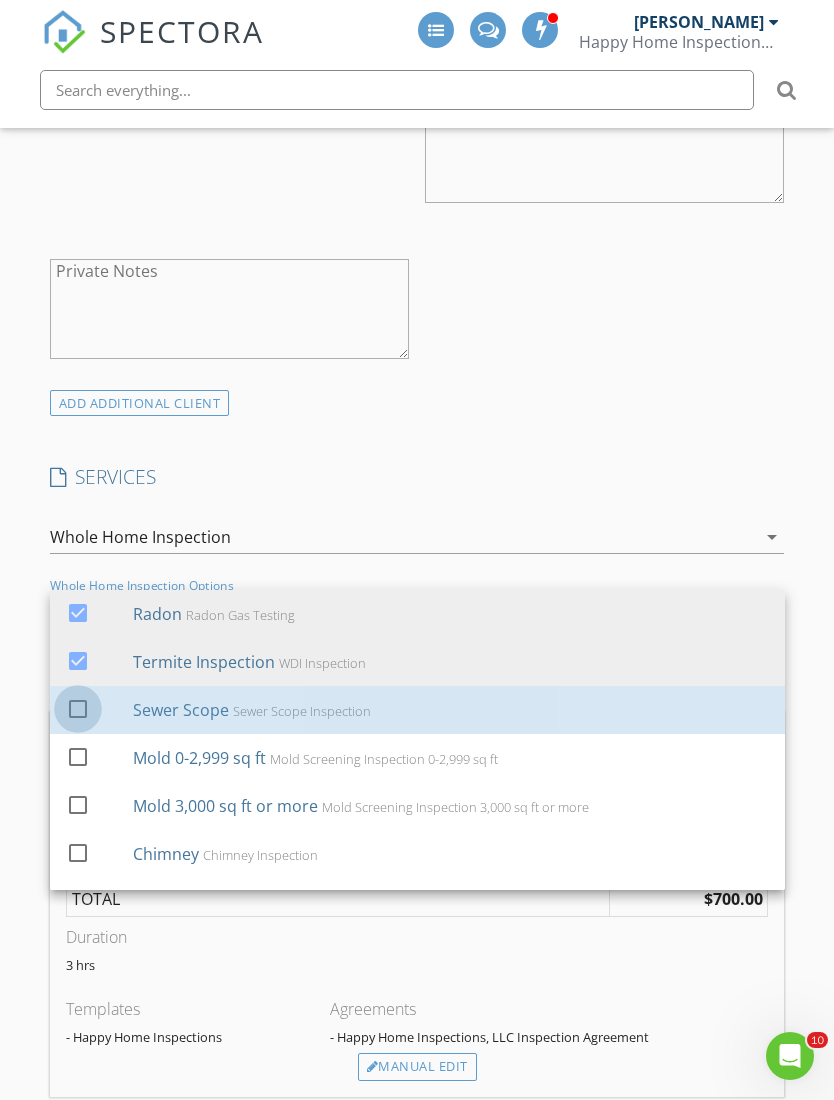 click at bounding box center (78, 708) 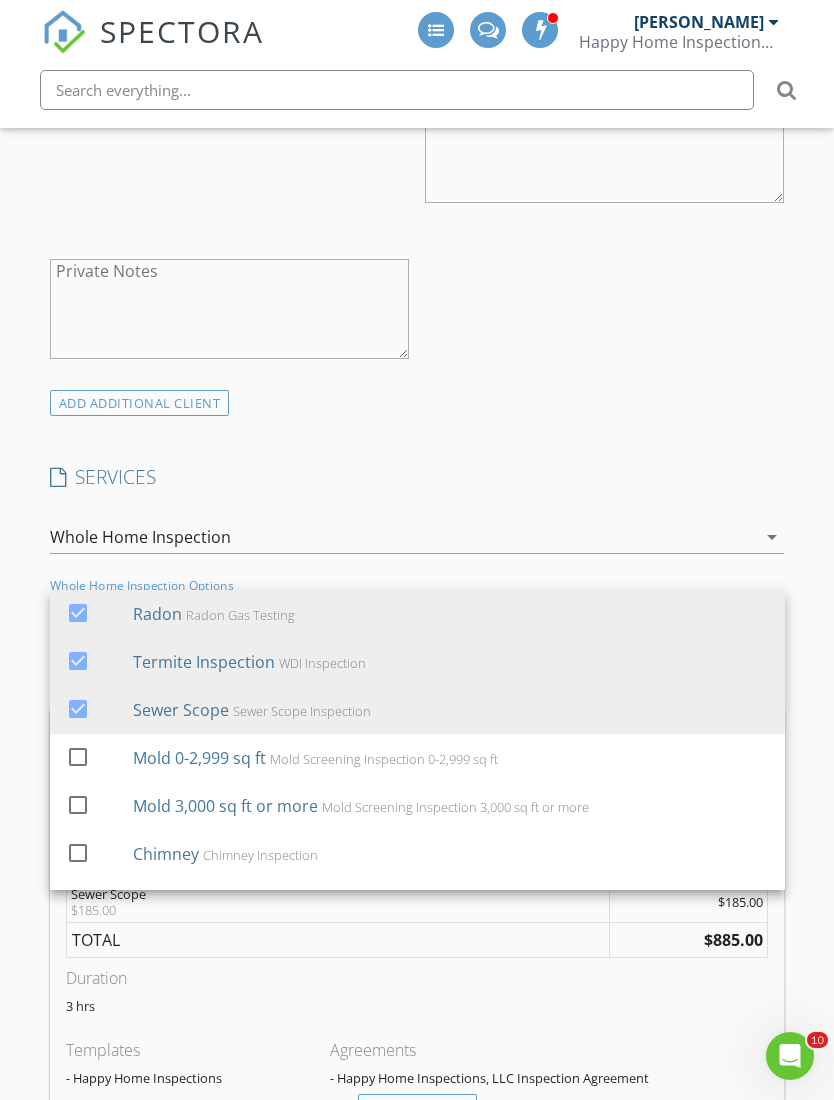 click at bounding box center (78, 804) 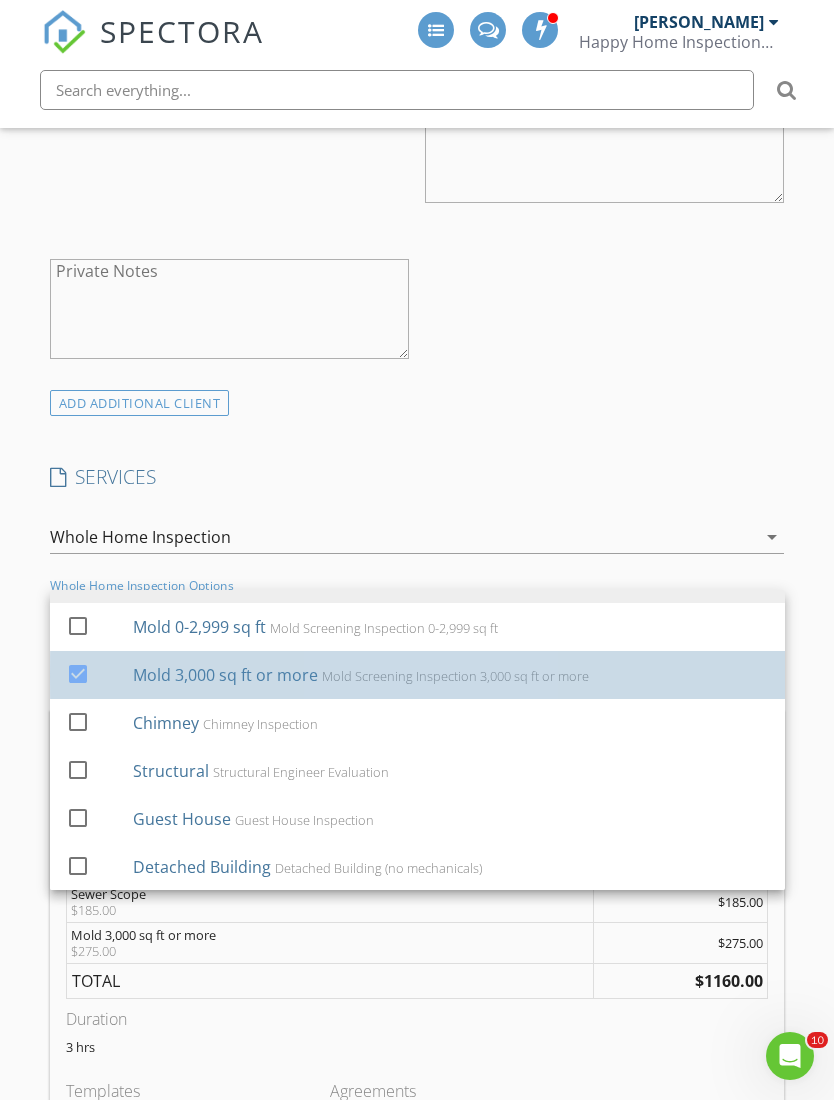 scroll, scrollTop: 149, scrollLeft: 0, axis: vertical 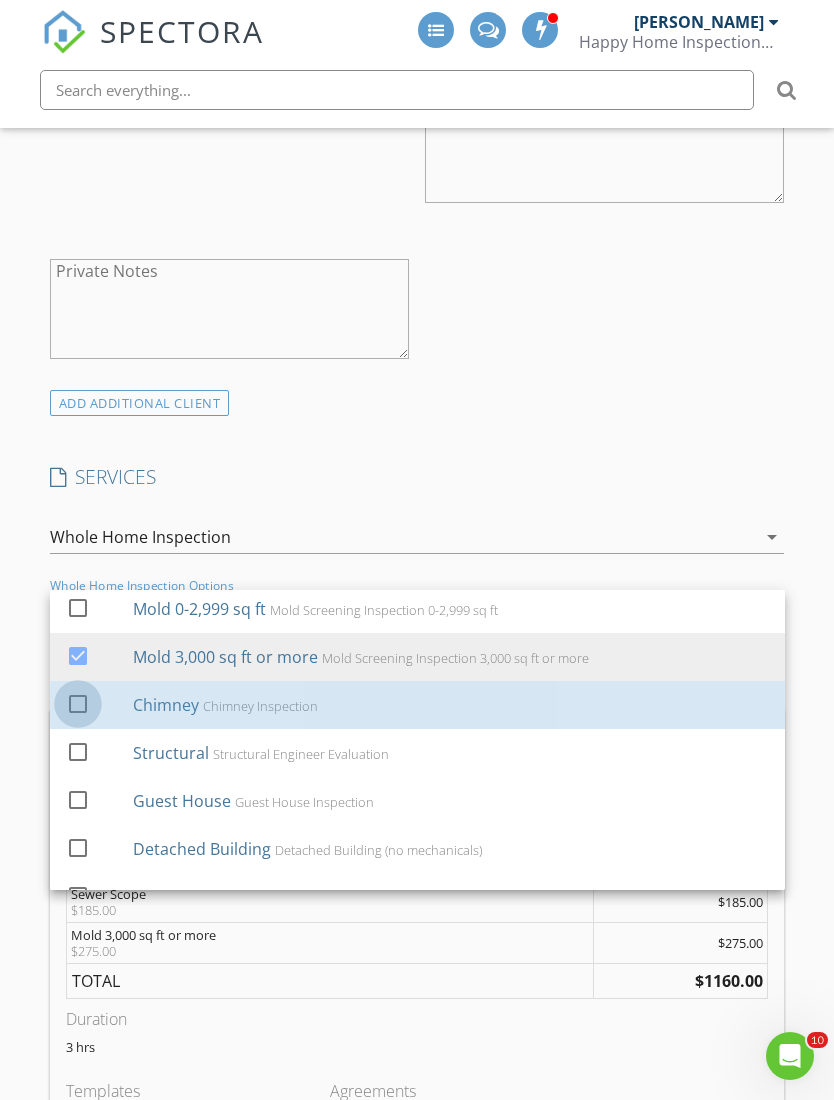 click at bounding box center [78, 703] 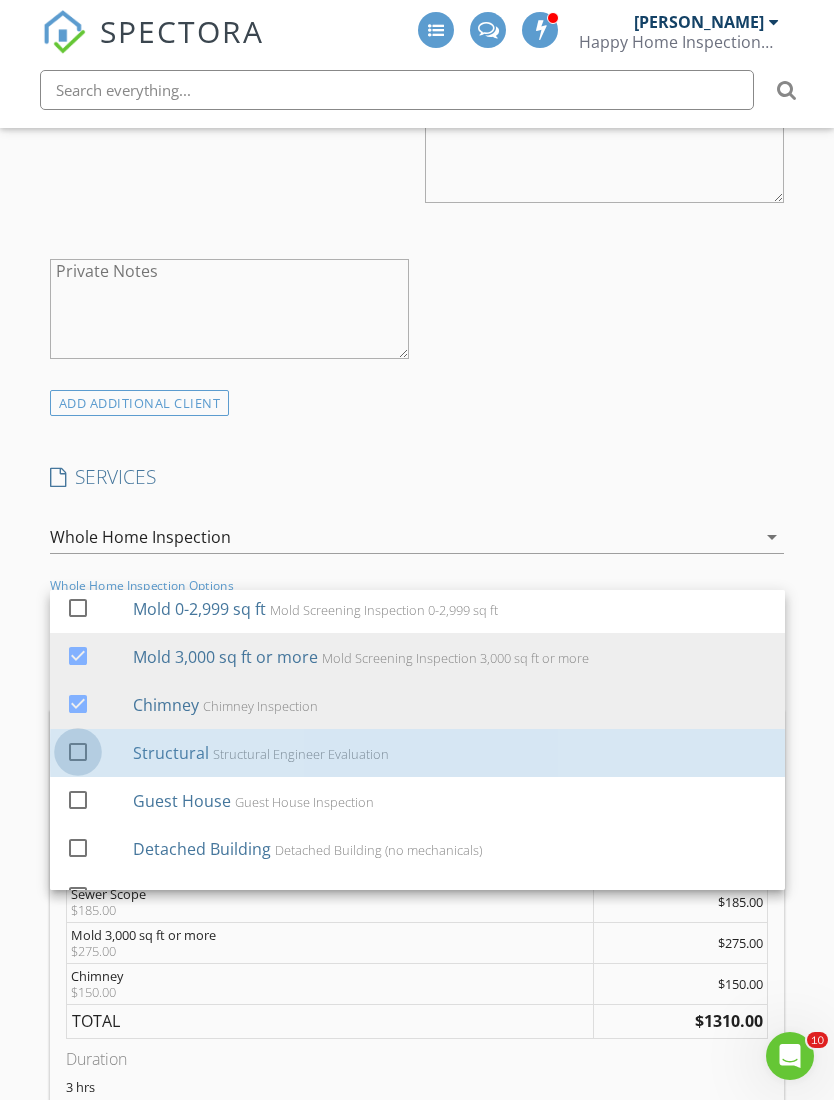 click at bounding box center (78, 751) 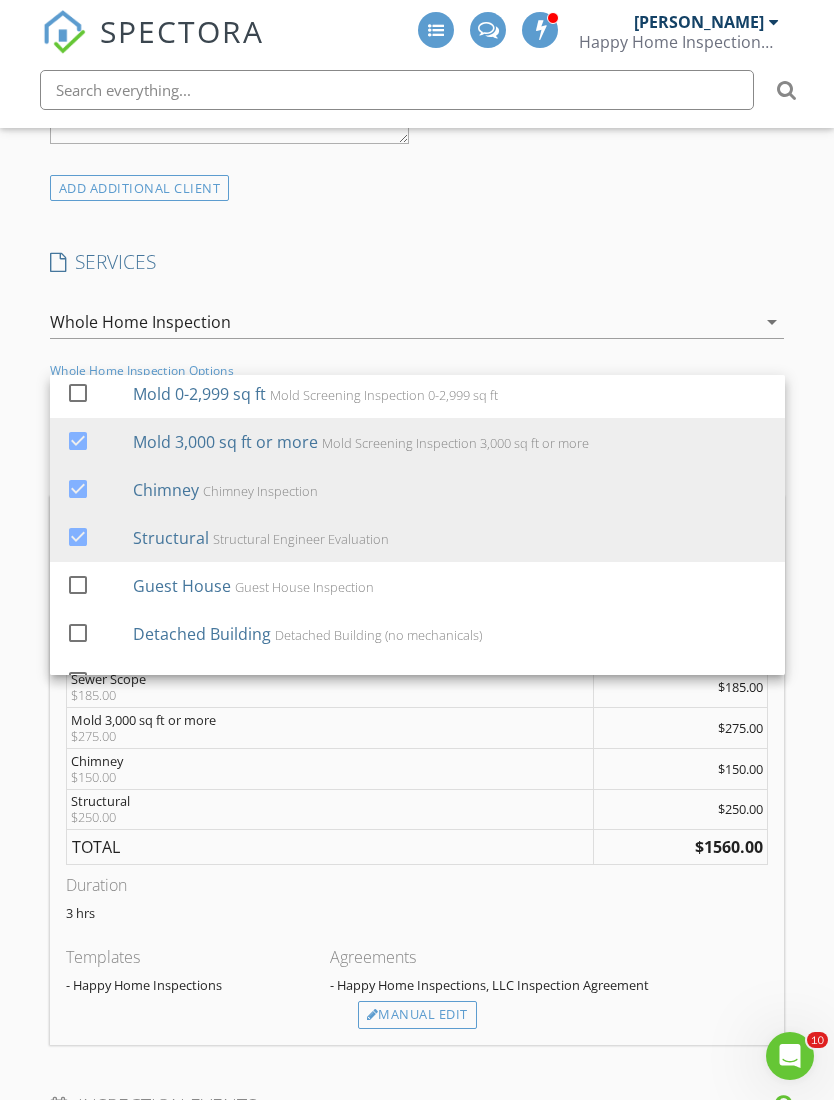 scroll, scrollTop: 1535, scrollLeft: 0, axis: vertical 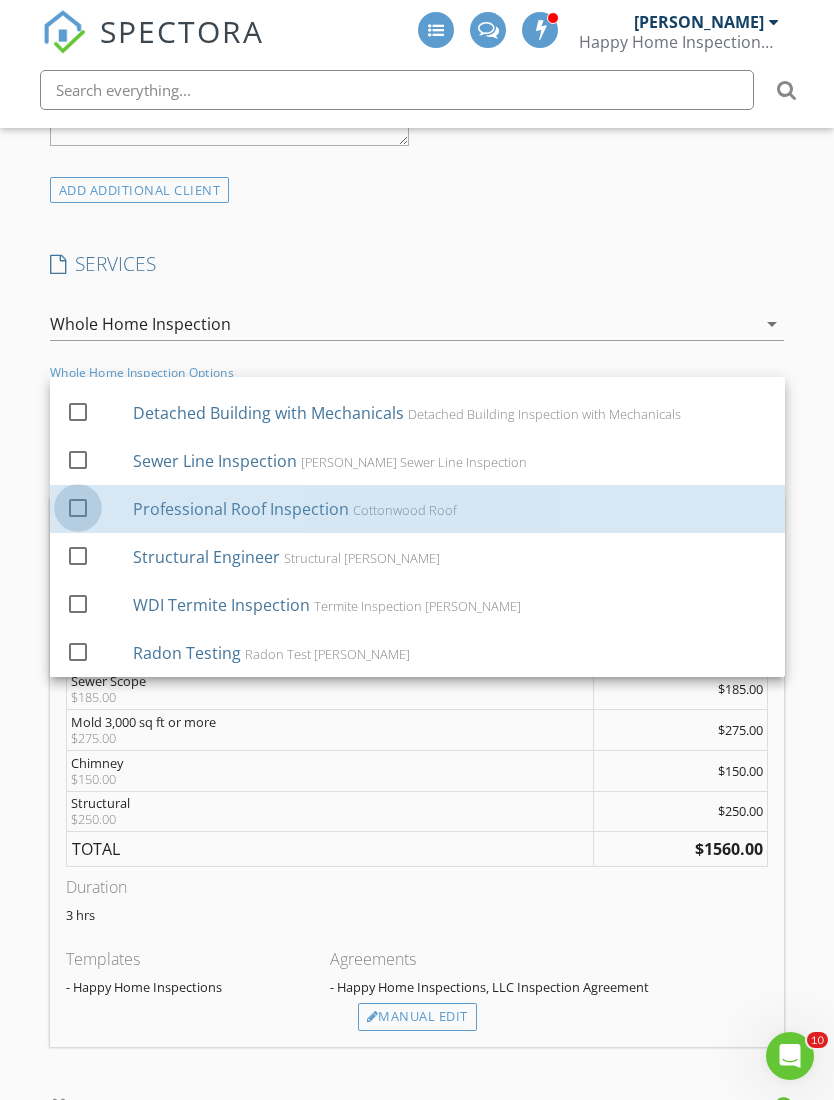 click at bounding box center [78, 507] 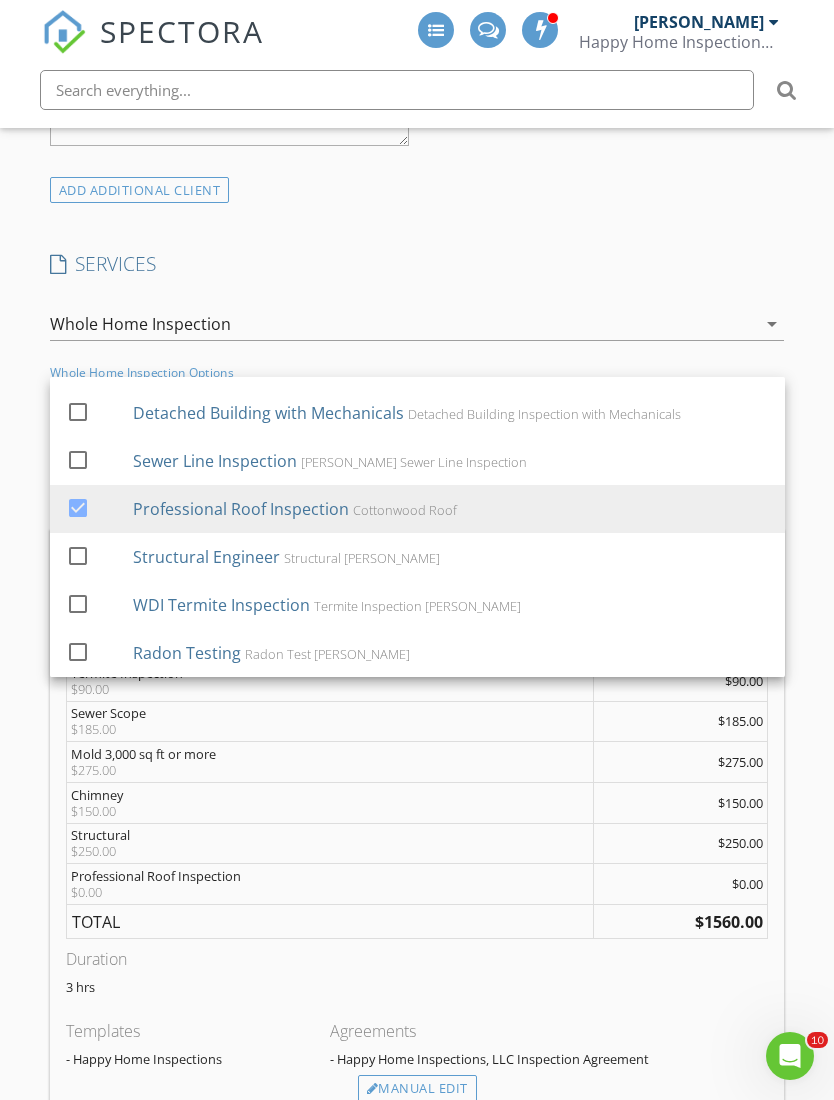 click on "SERVICES" at bounding box center (417, 264) 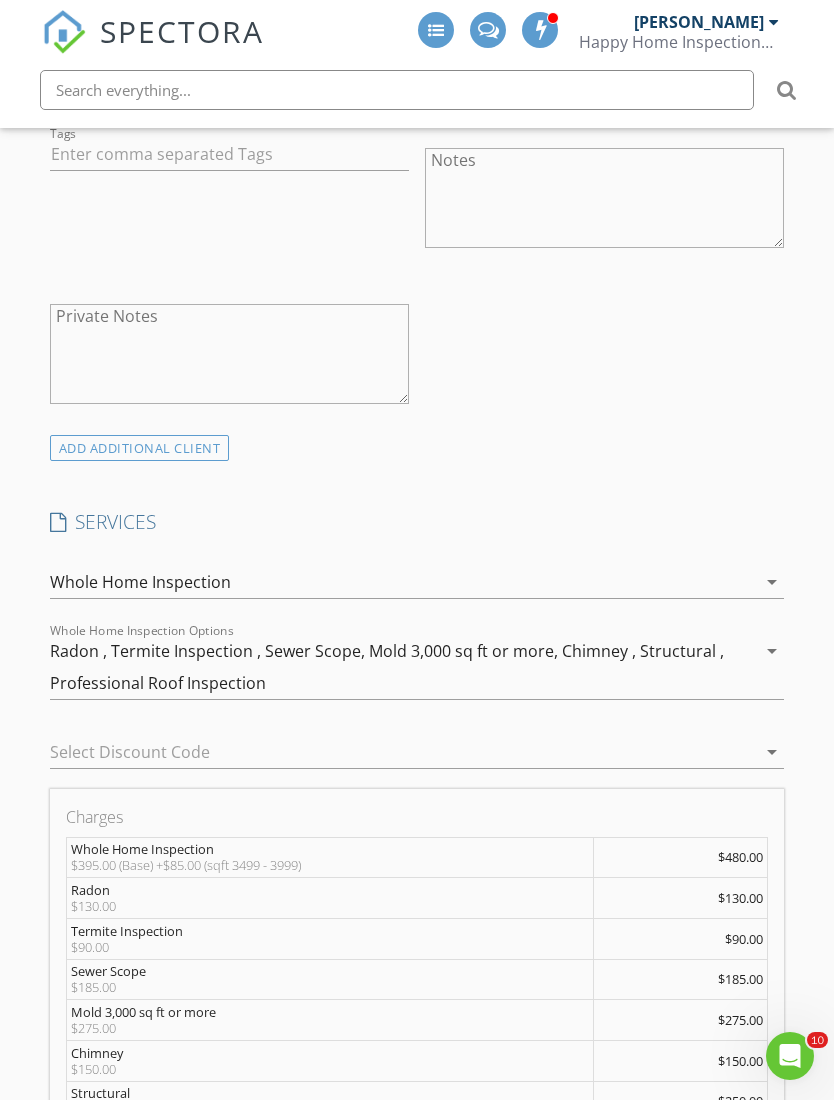 scroll, scrollTop: 1276, scrollLeft: 0, axis: vertical 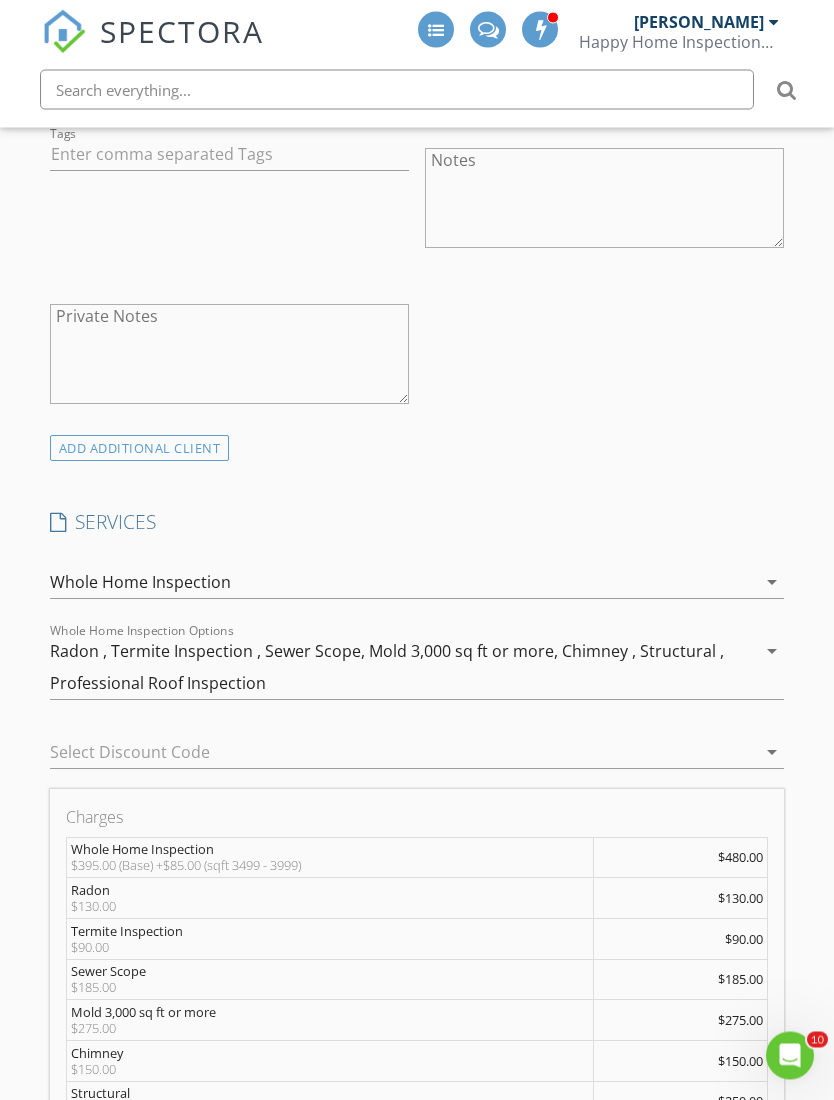 click on "Sewer Scope
$185.00" at bounding box center (330, 980) 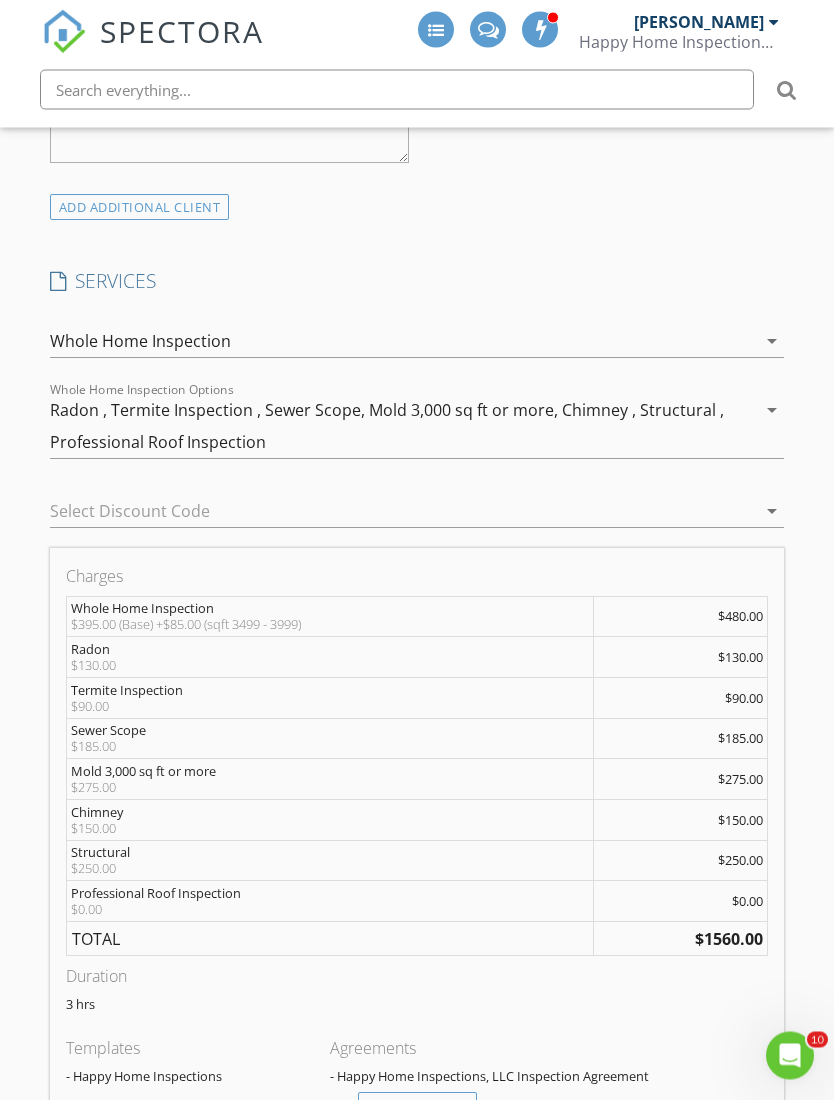 scroll, scrollTop: 1518, scrollLeft: 0, axis: vertical 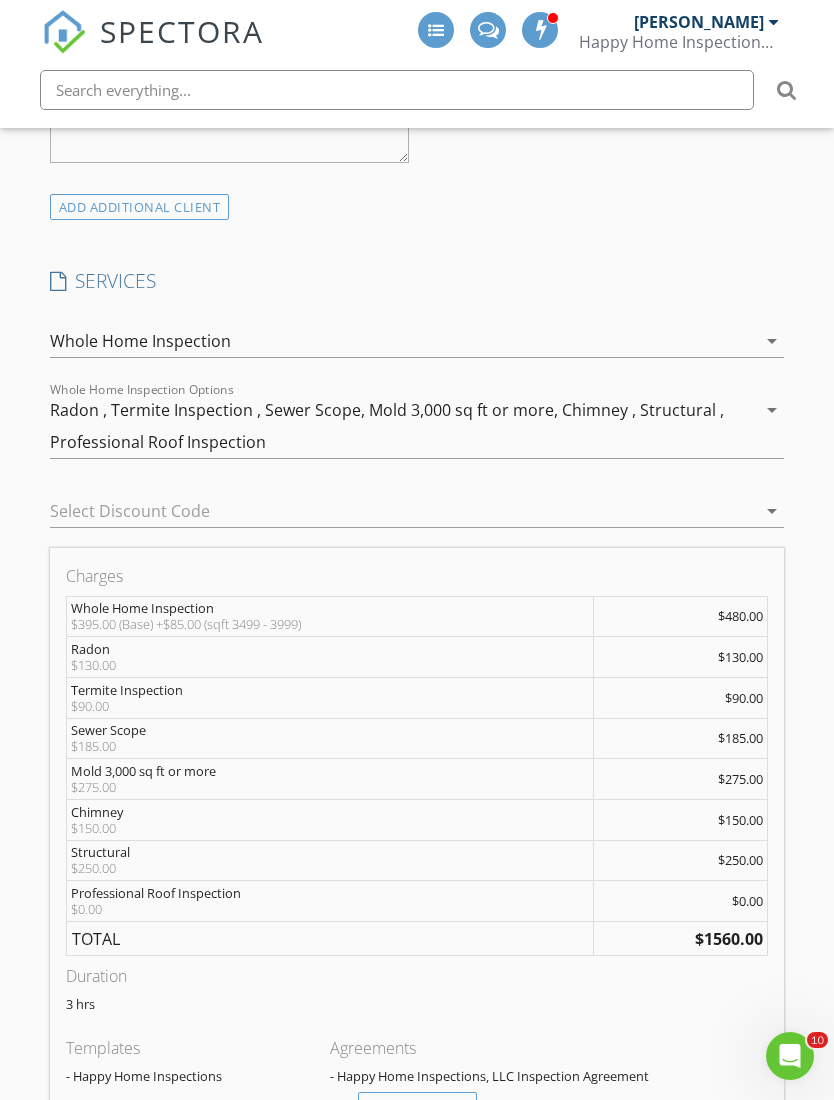 click on "Manual Edit" at bounding box center [417, 1106] 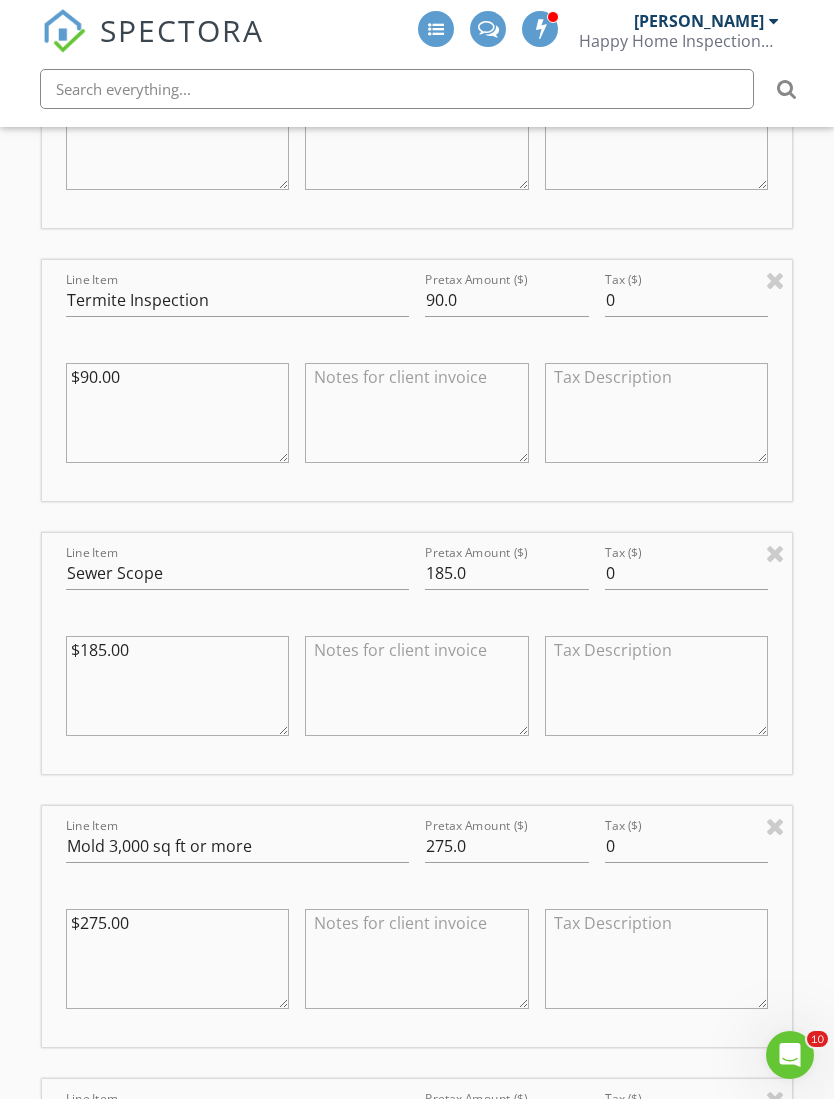 scroll, scrollTop: 2408, scrollLeft: 0, axis: vertical 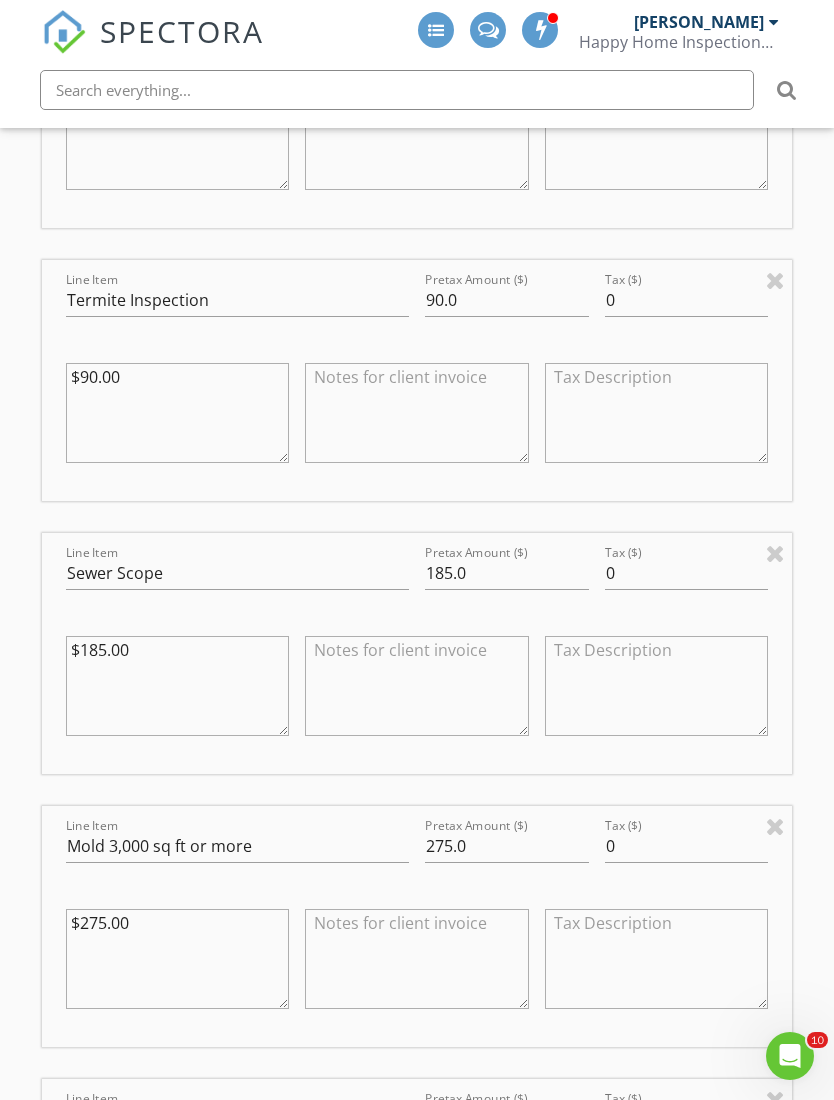 click at bounding box center (775, 553) 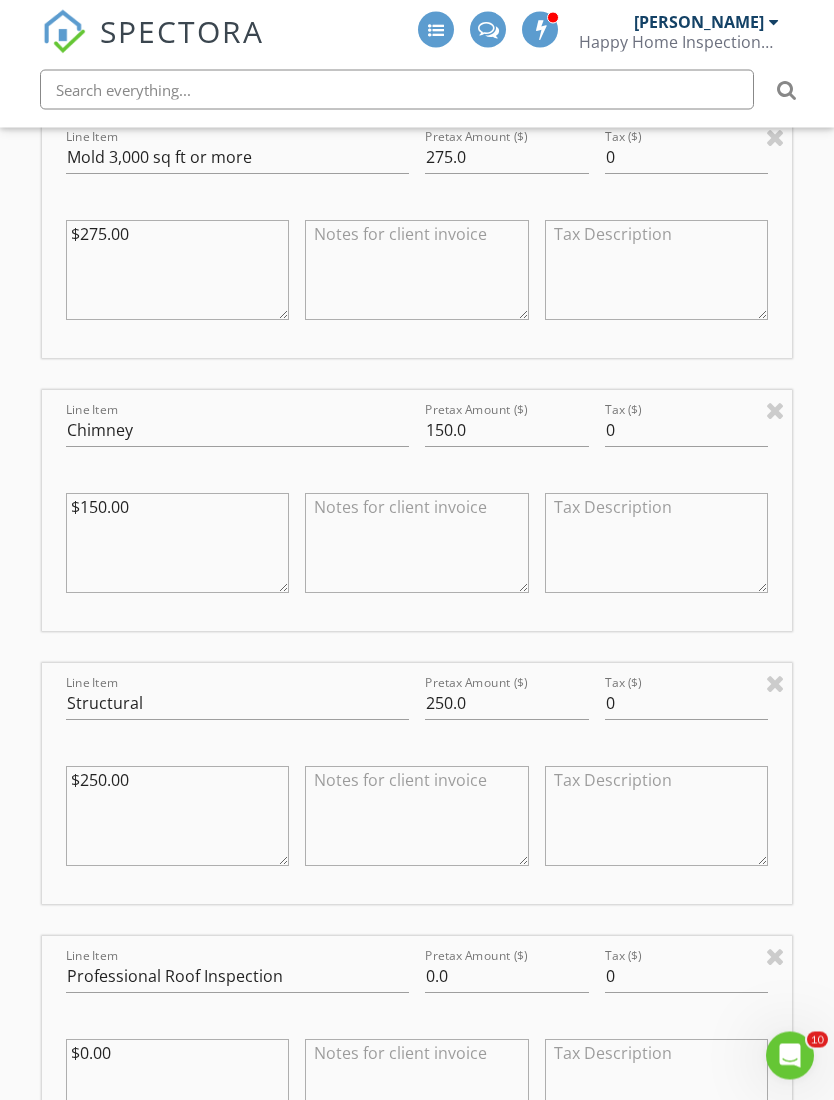 scroll, scrollTop: 2854, scrollLeft: 0, axis: vertical 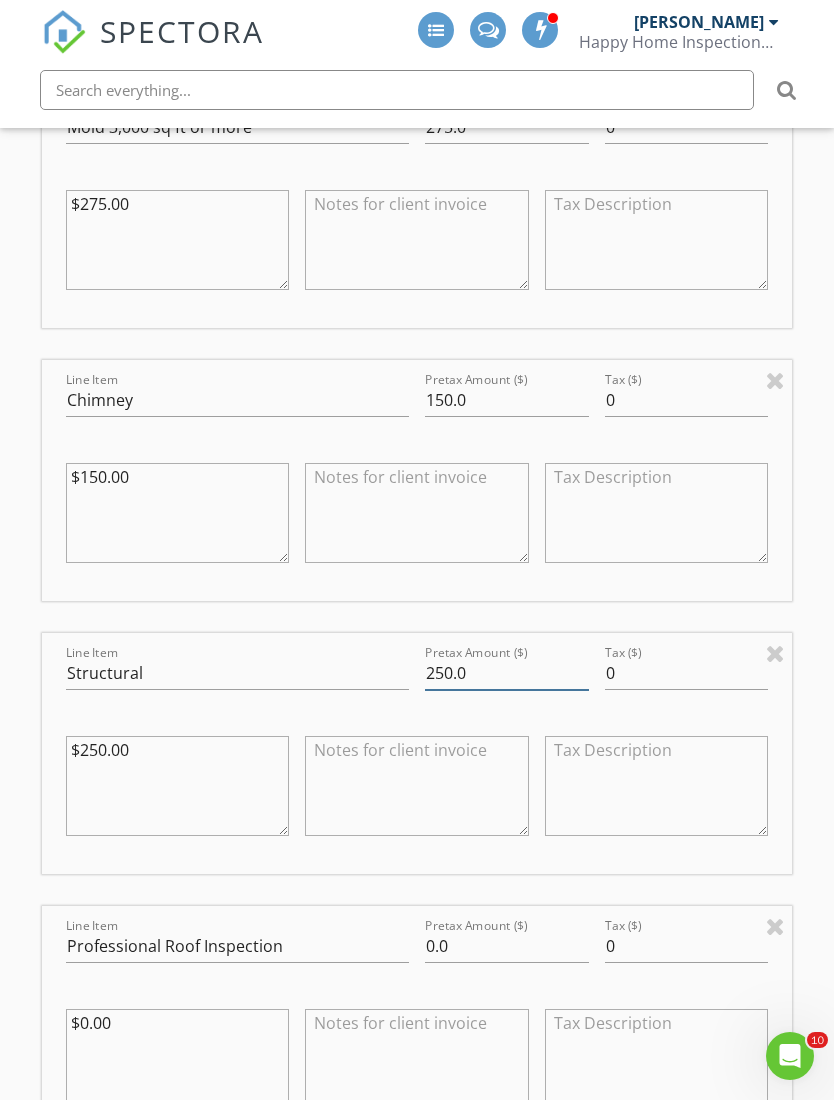 click on "250.0" at bounding box center [507, 673] 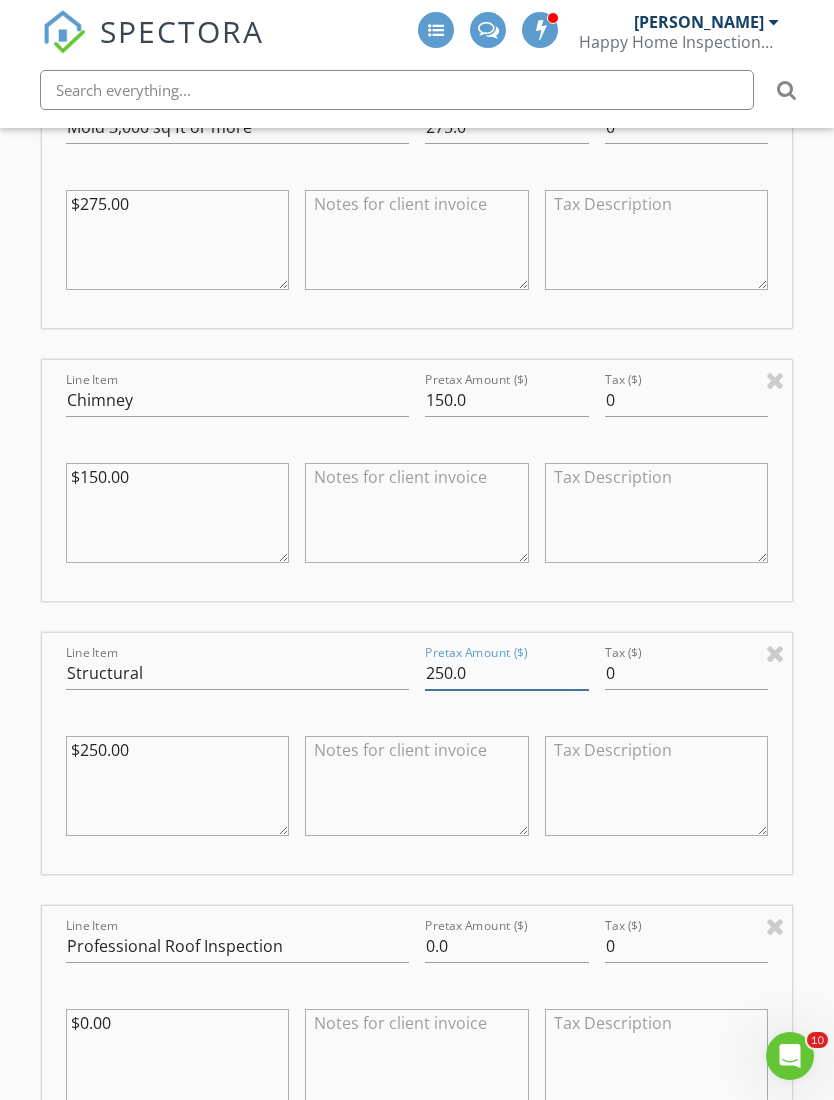 click on "250.0" at bounding box center [507, 673] 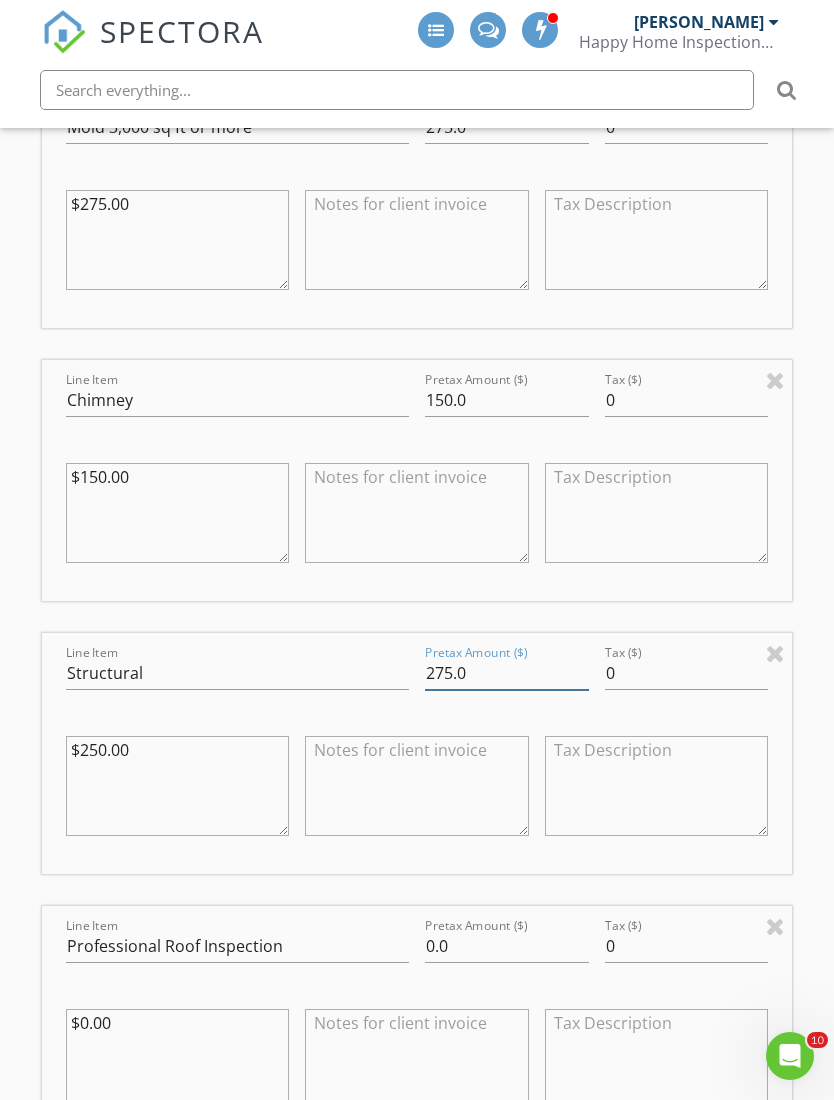 type on "275.0" 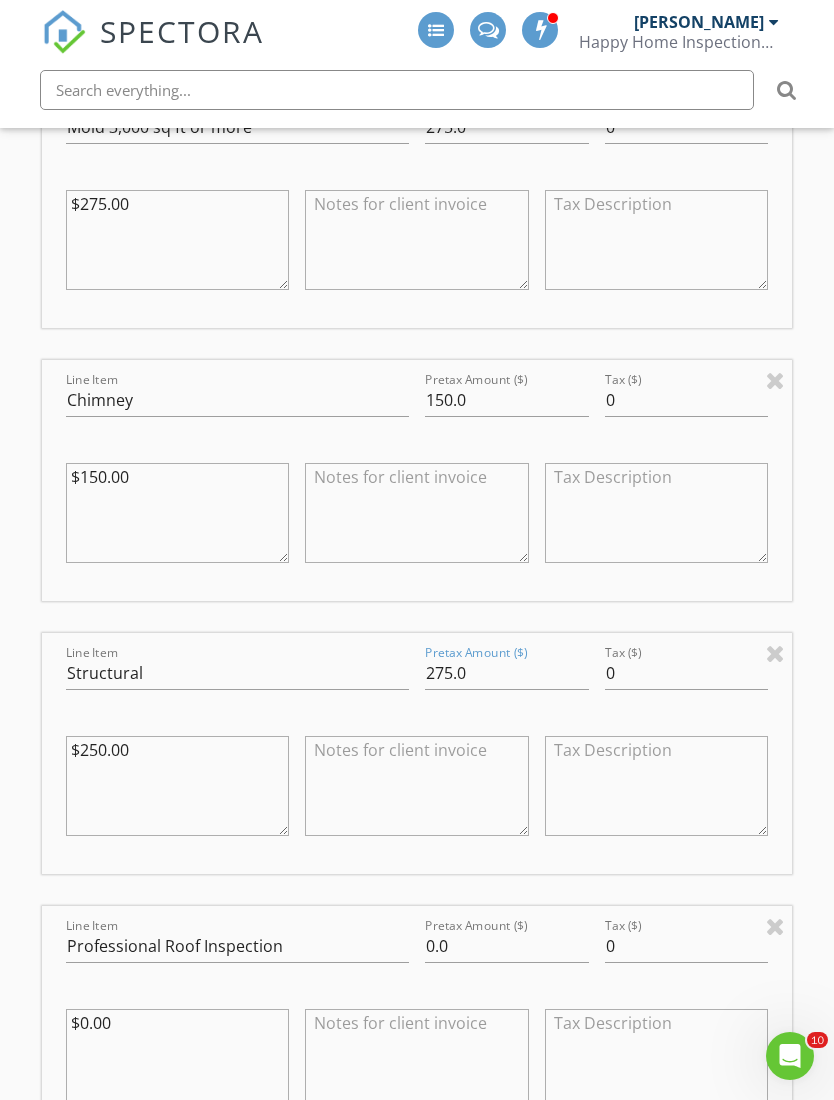 click on "$250.00" at bounding box center (178, 786) 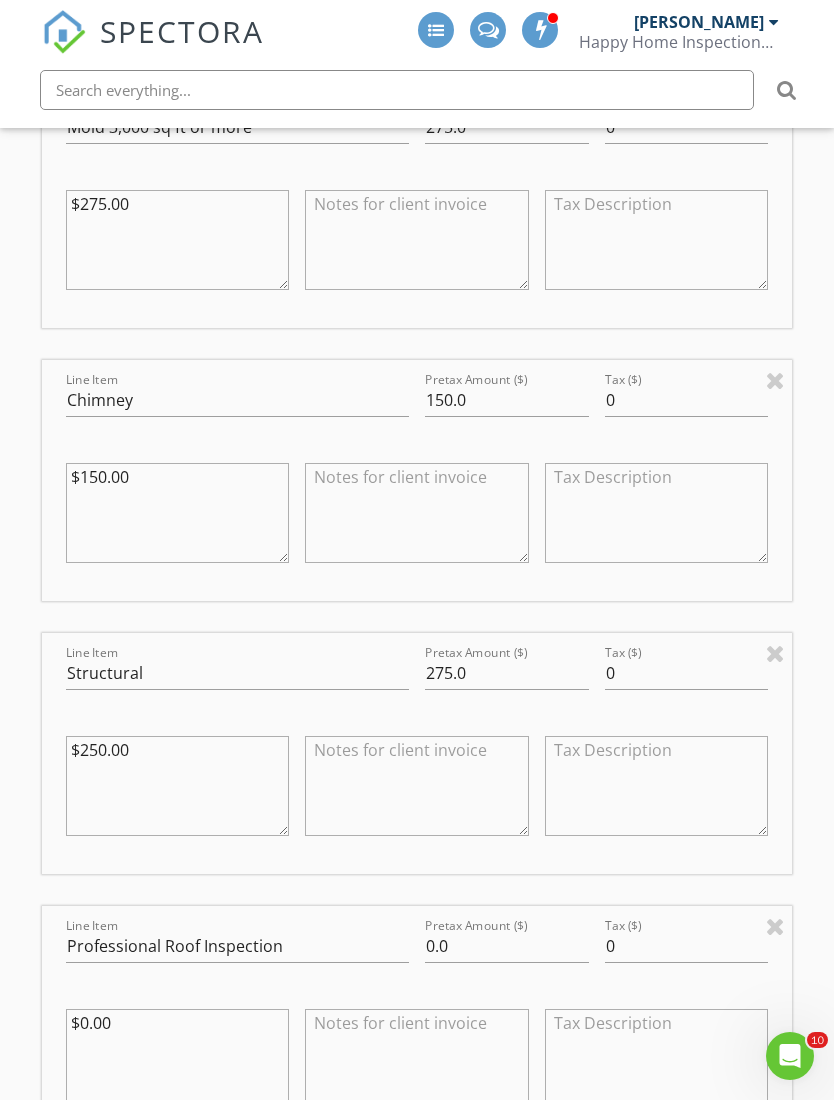 click on "$250.00" at bounding box center (178, 786) 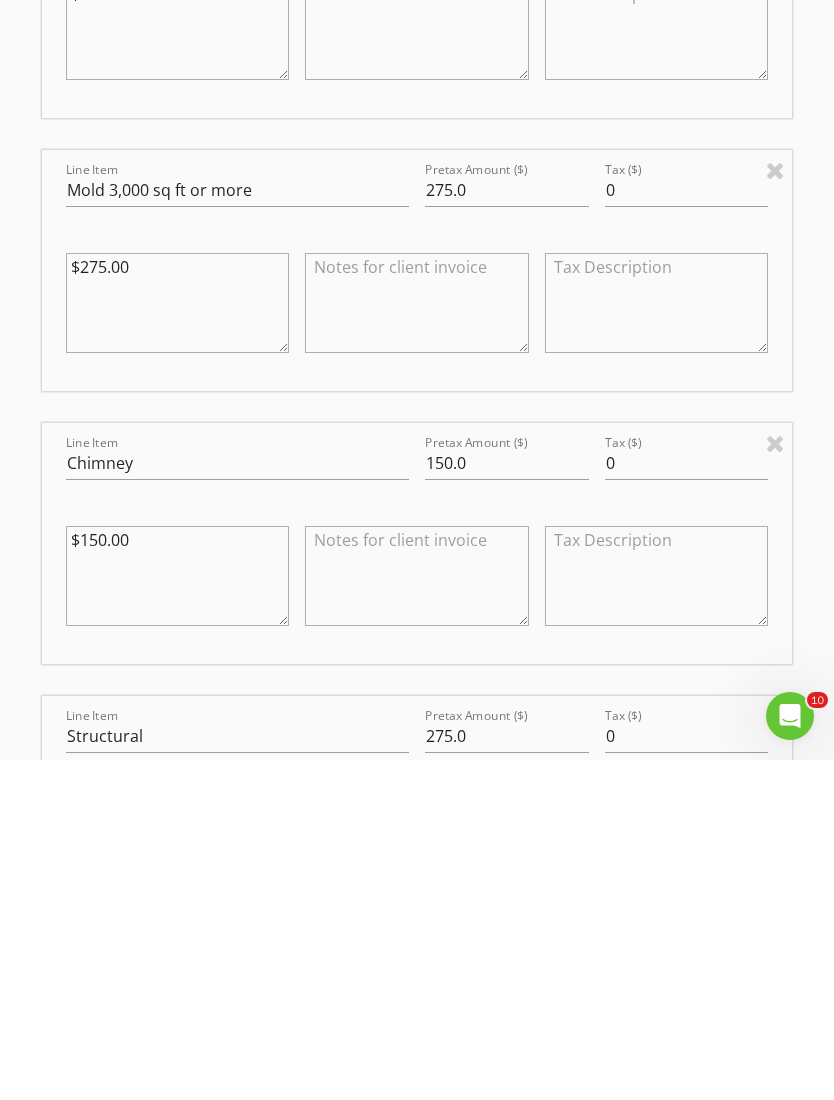 scroll, scrollTop: 2664, scrollLeft: 0, axis: vertical 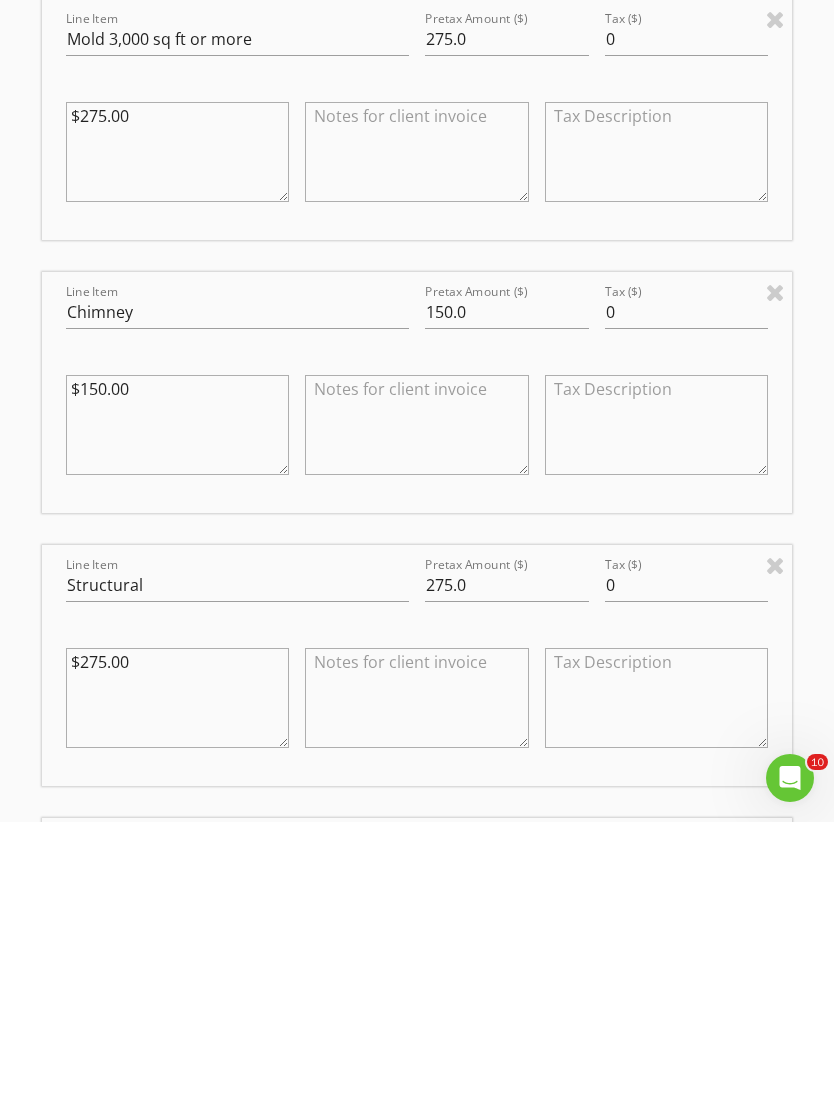click on "$275.00" at bounding box center [178, 976] 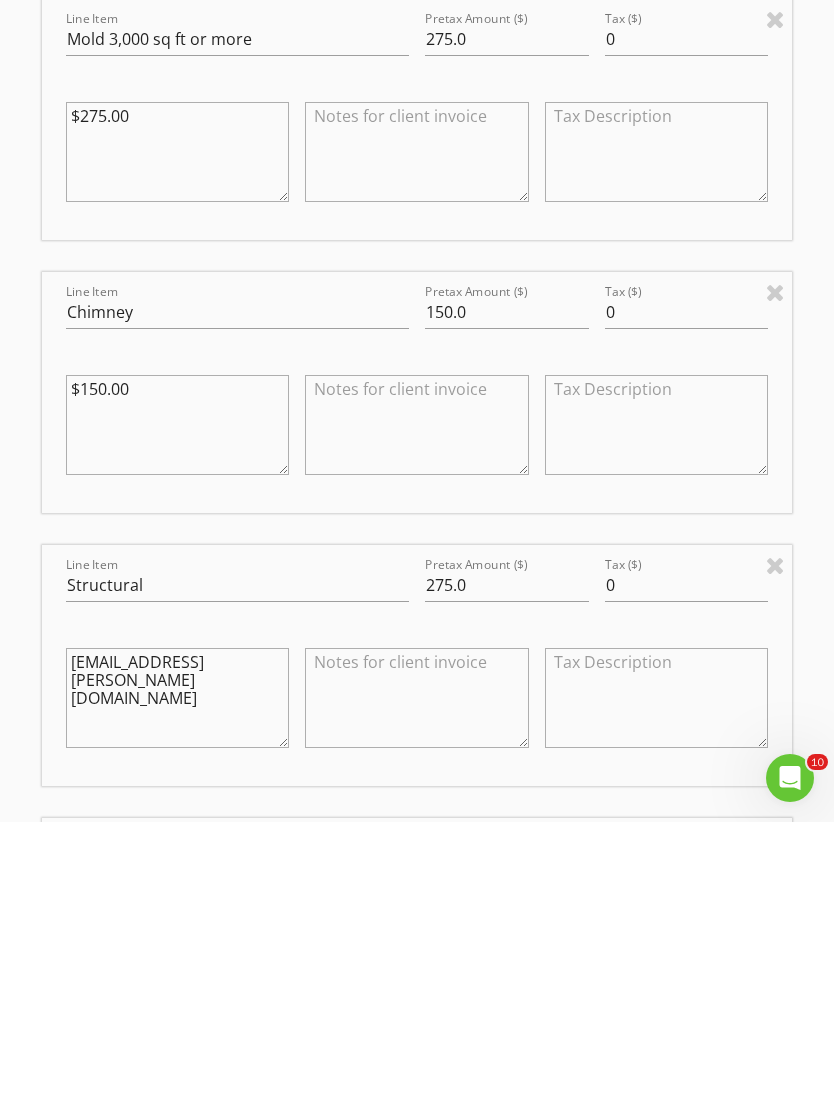 click on "$diana@wilkersoncranerental.com" at bounding box center [178, 976] 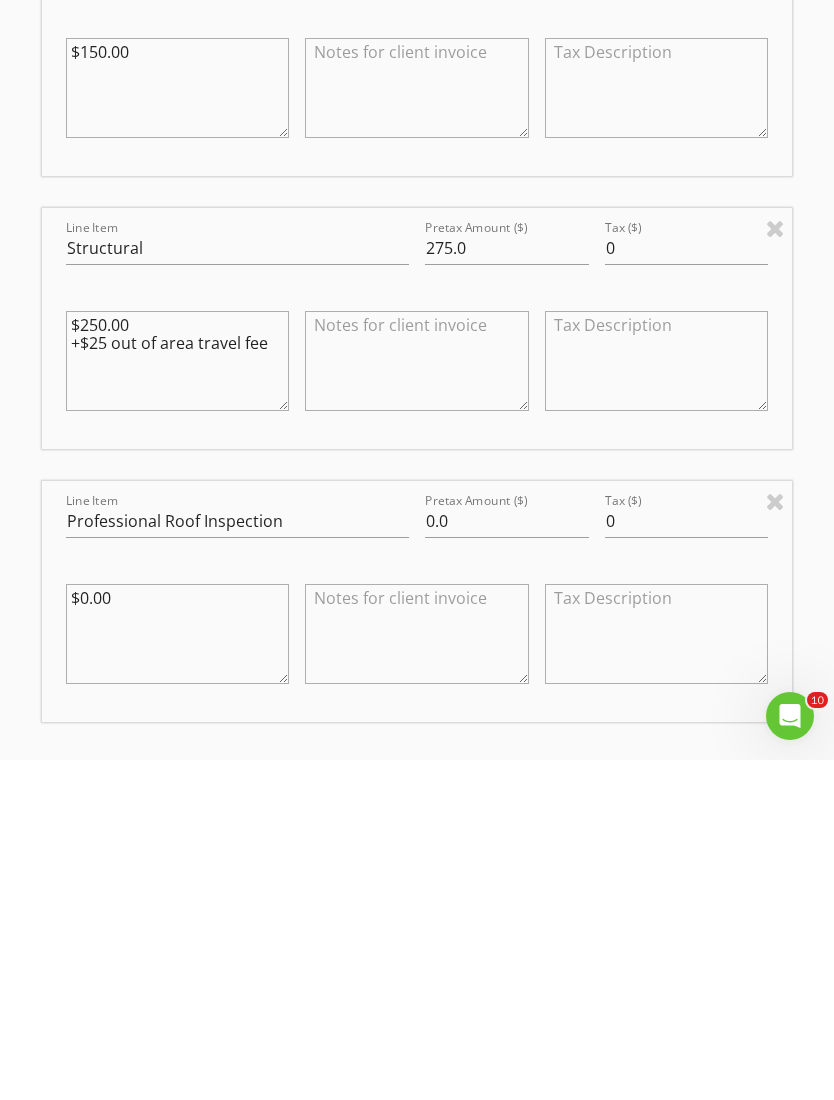 scroll, scrollTop: 2945, scrollLeft: 0, axis: vertical 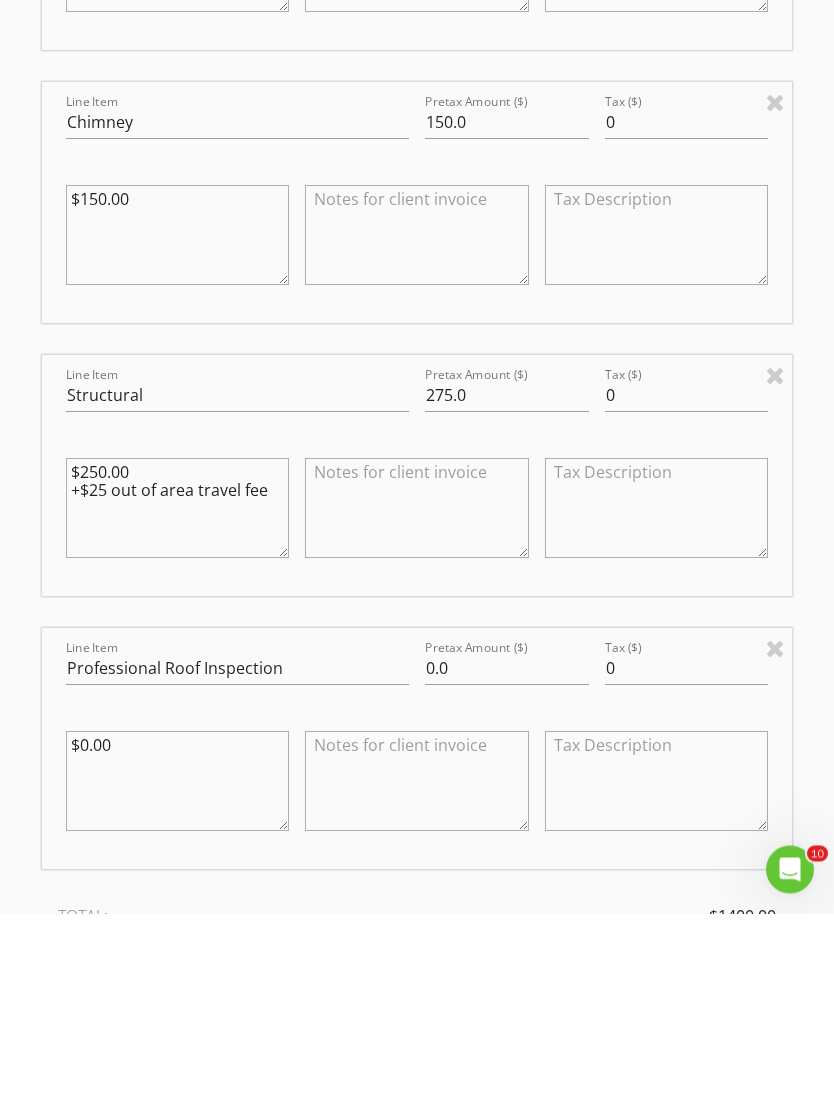 click on "$250.00
+$25 out of area travel fee" at bounding box center (178, 695) 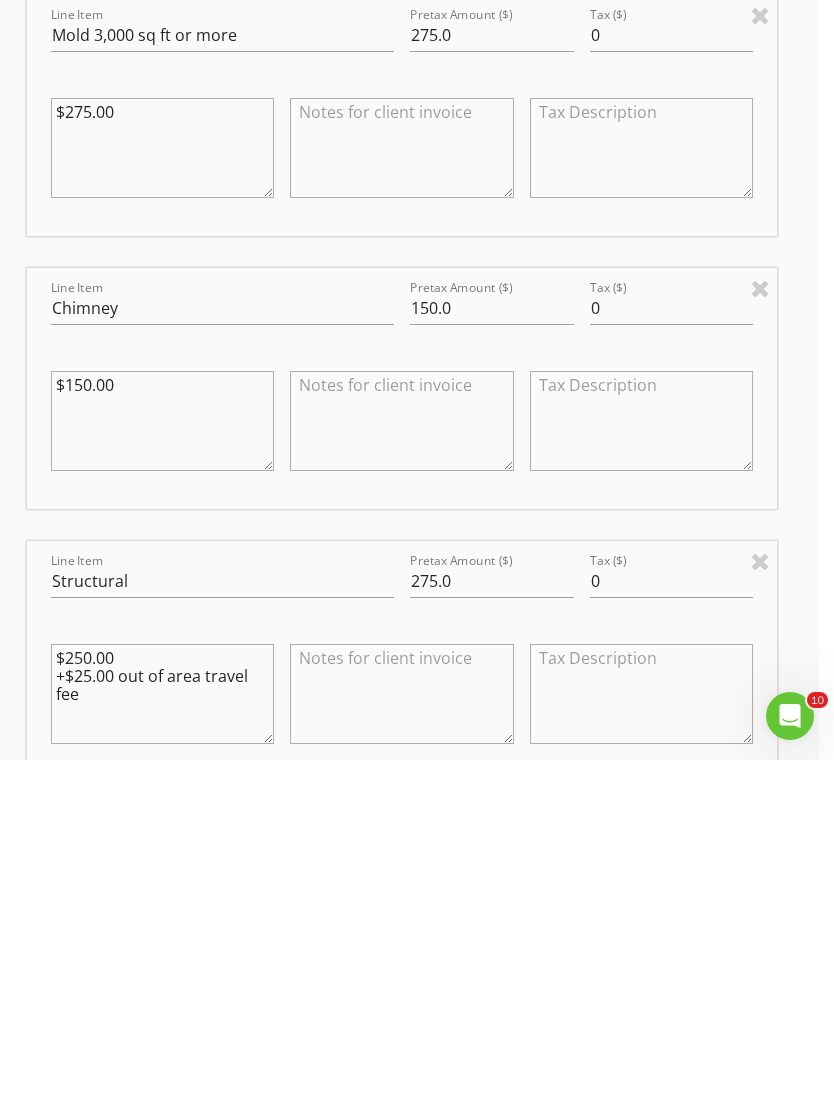 scroll, scrollTop: 2672, scrollLeft: 15, axis: both 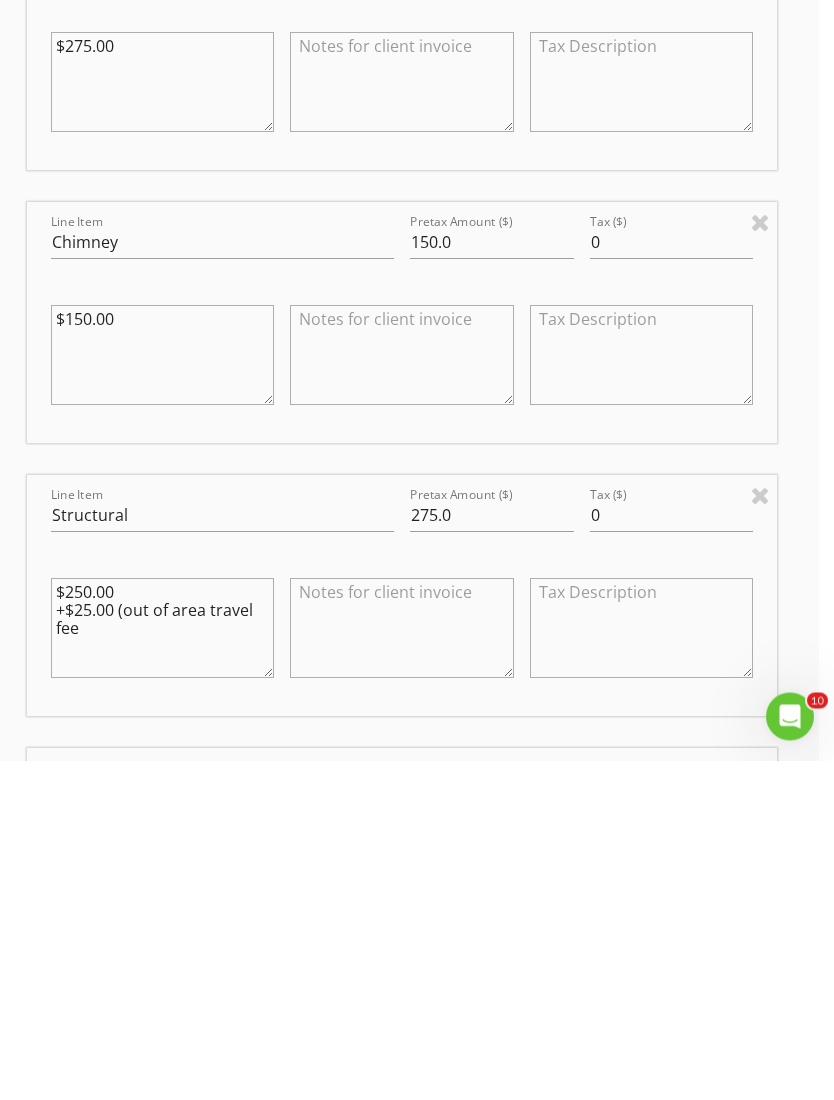 click on "$250.00
+$25.00 (out of area travel fee" at bounding box center (163, 968) 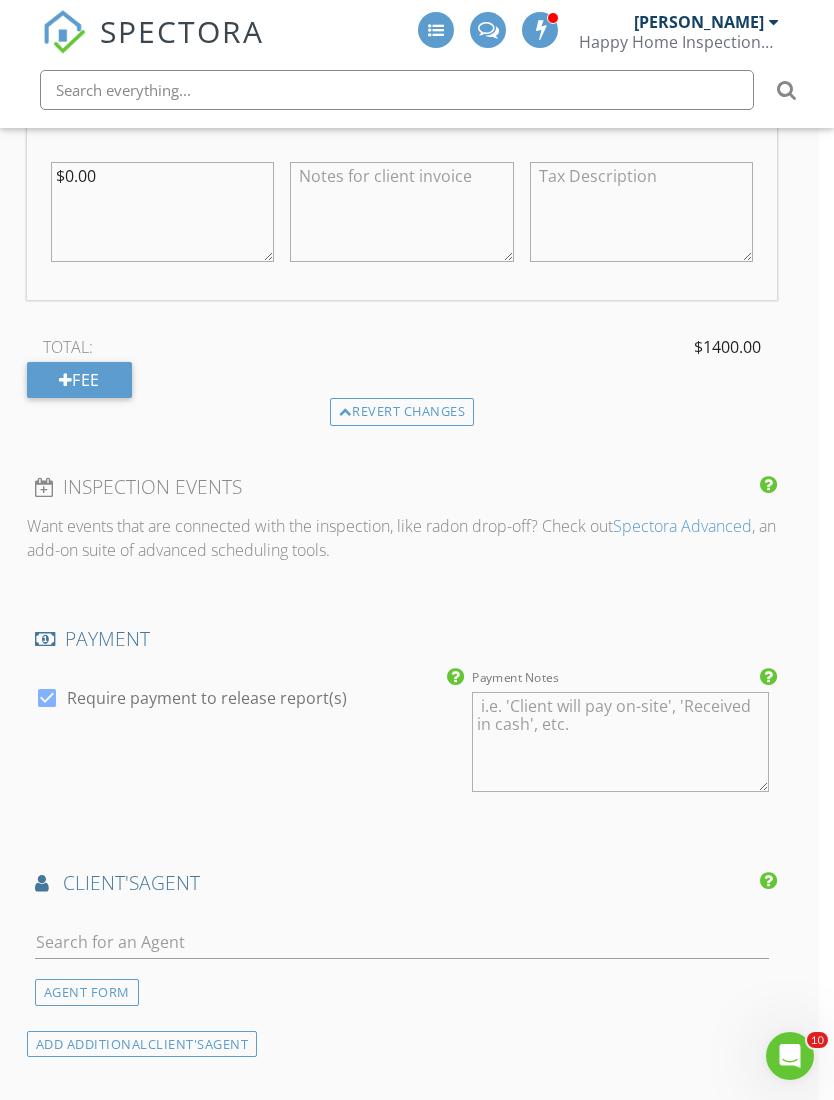 scroll, scrollTop: 3682, scrollLeft: 15, axis: both 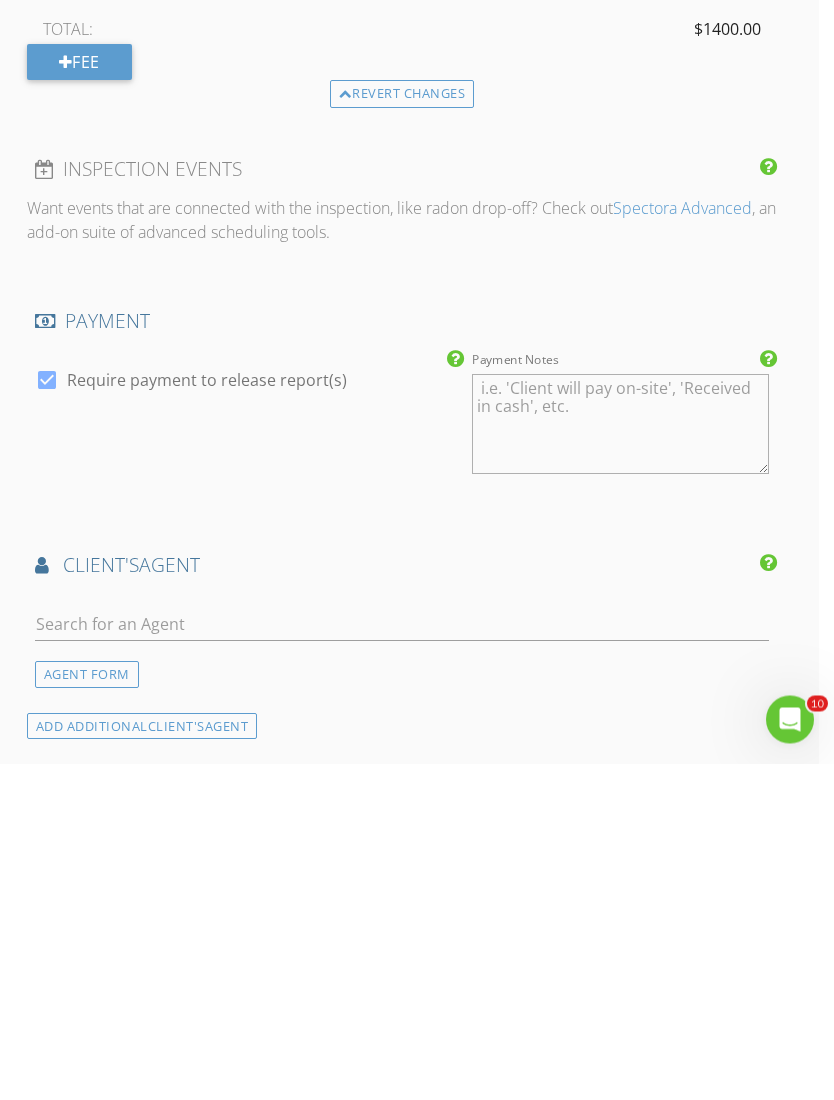 type on "$250.00
+$25.00 (out of area travel fee)" 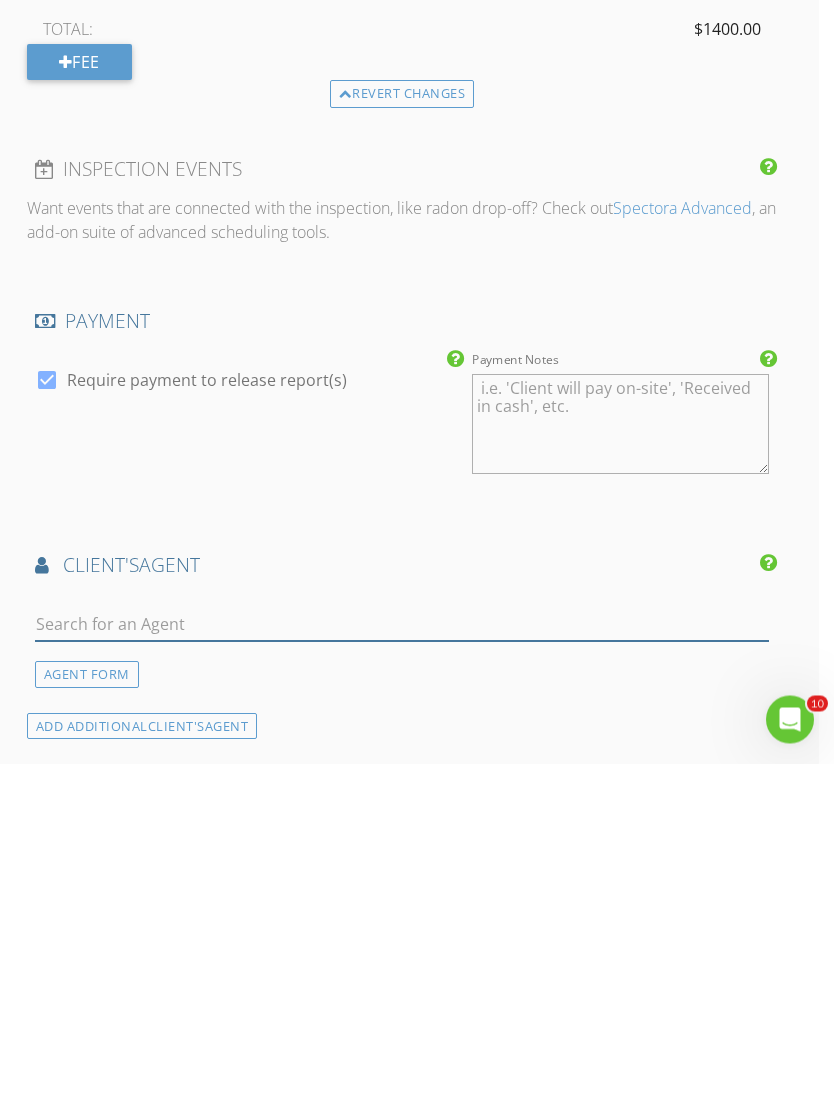 click at bounding box center [402, 961] 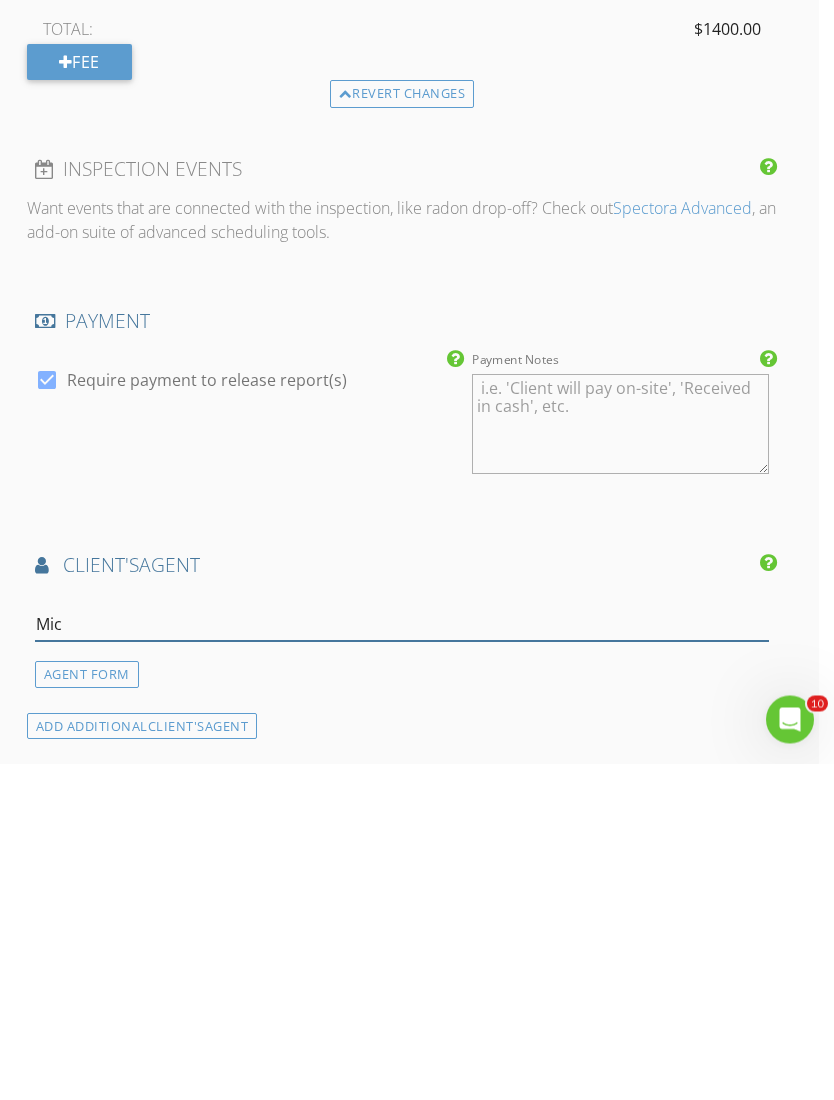 type on "Mich" 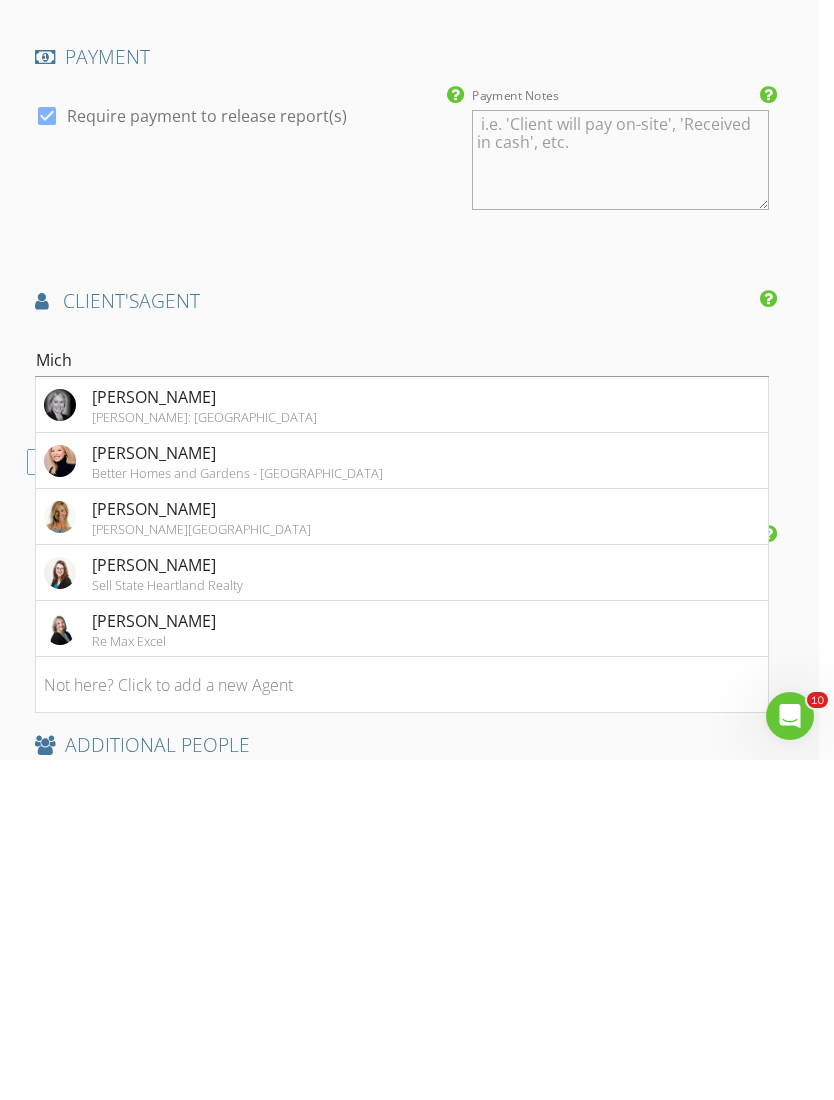 click on "Re Max Excel" at bounding box center (154, 981) 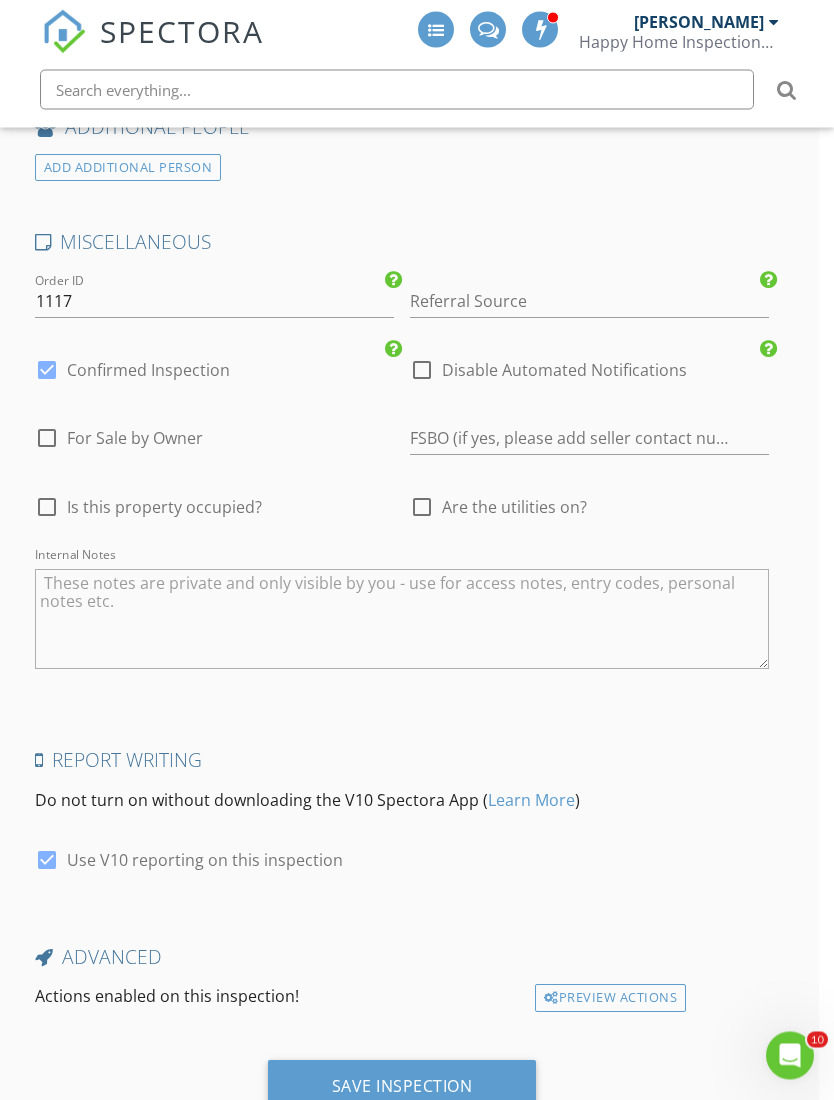 scroll, scrollTop: 5349, scrollLeft: 15, axis: both 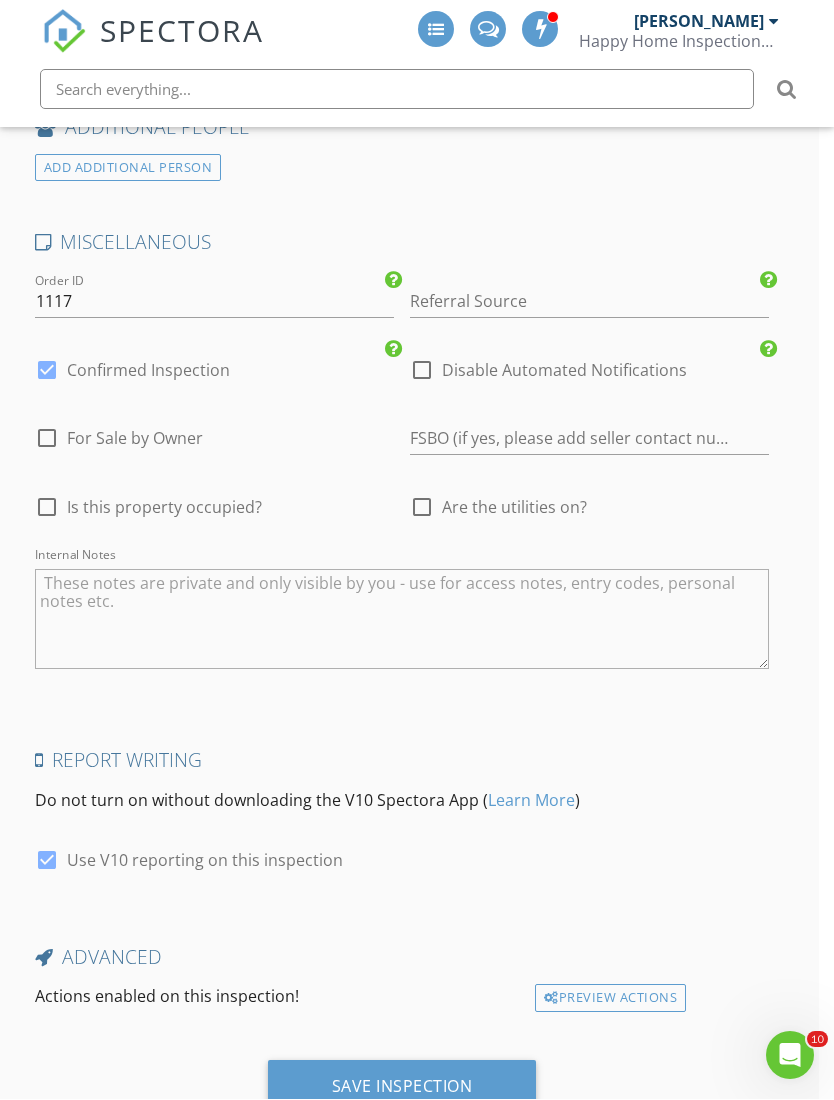 click on "Save Inspection" at bounding box center [402, 1087] 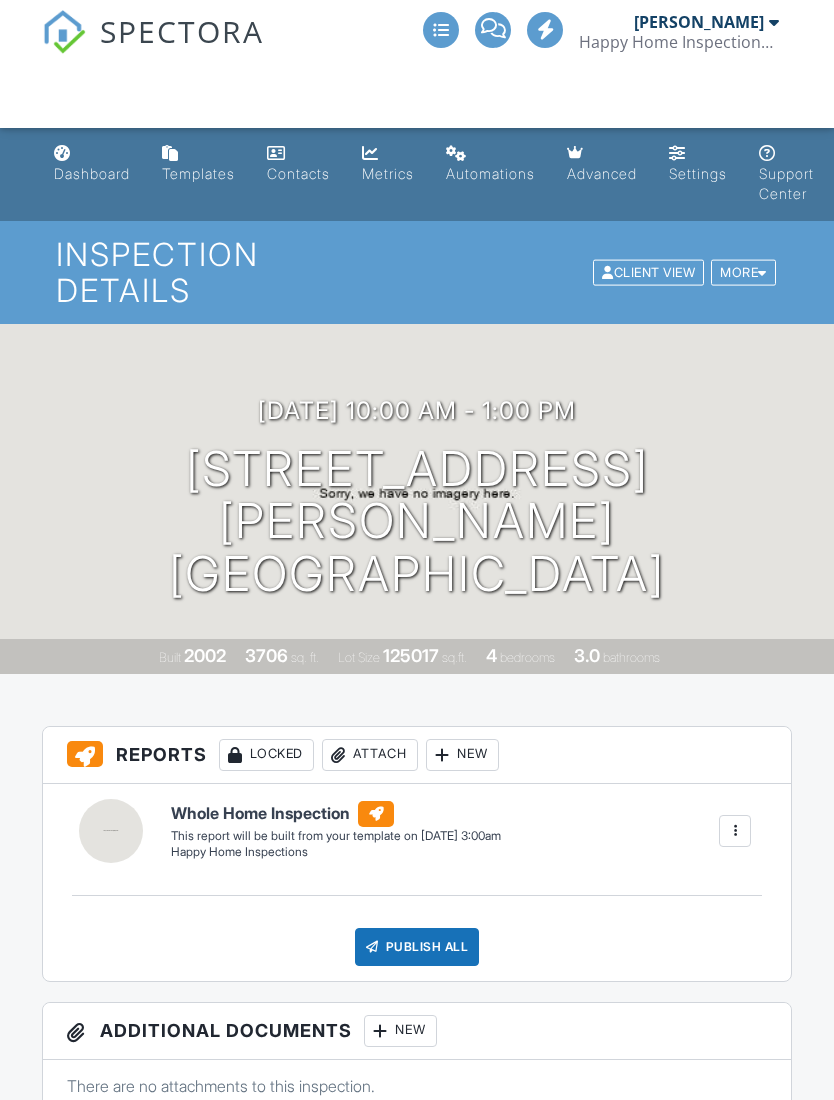 scroll, scrollTop: 0, scrollLeft: 0, axis: both 